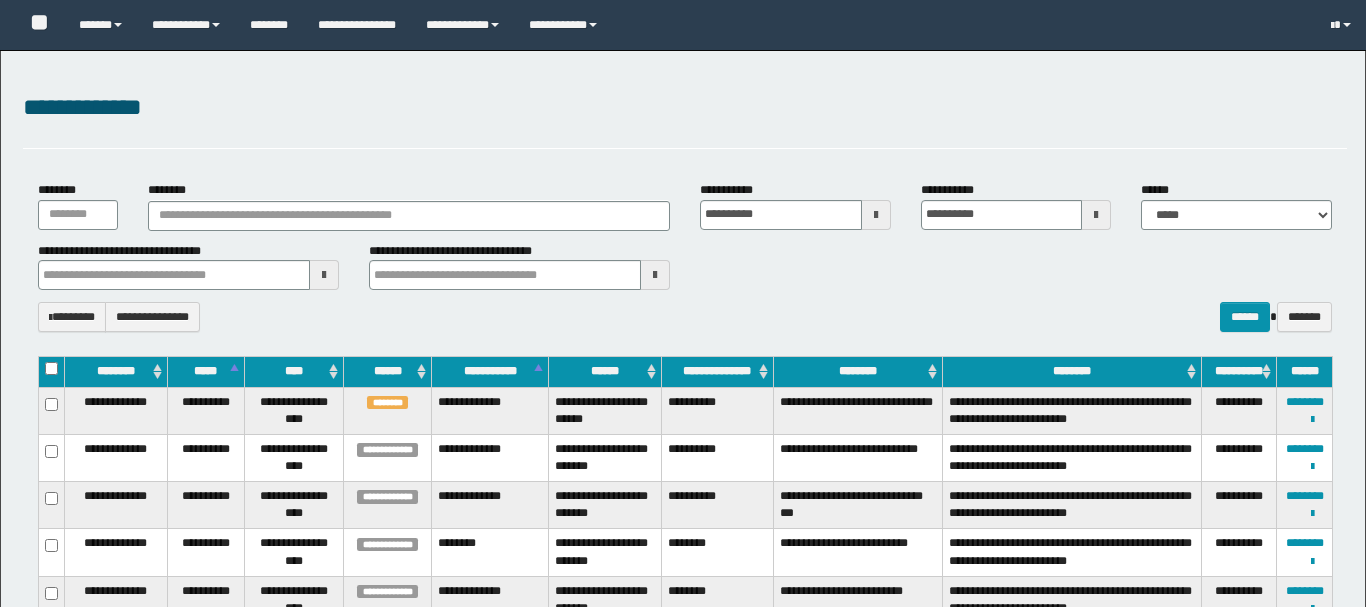 click on "**********" at bounding box center (683, 1440) 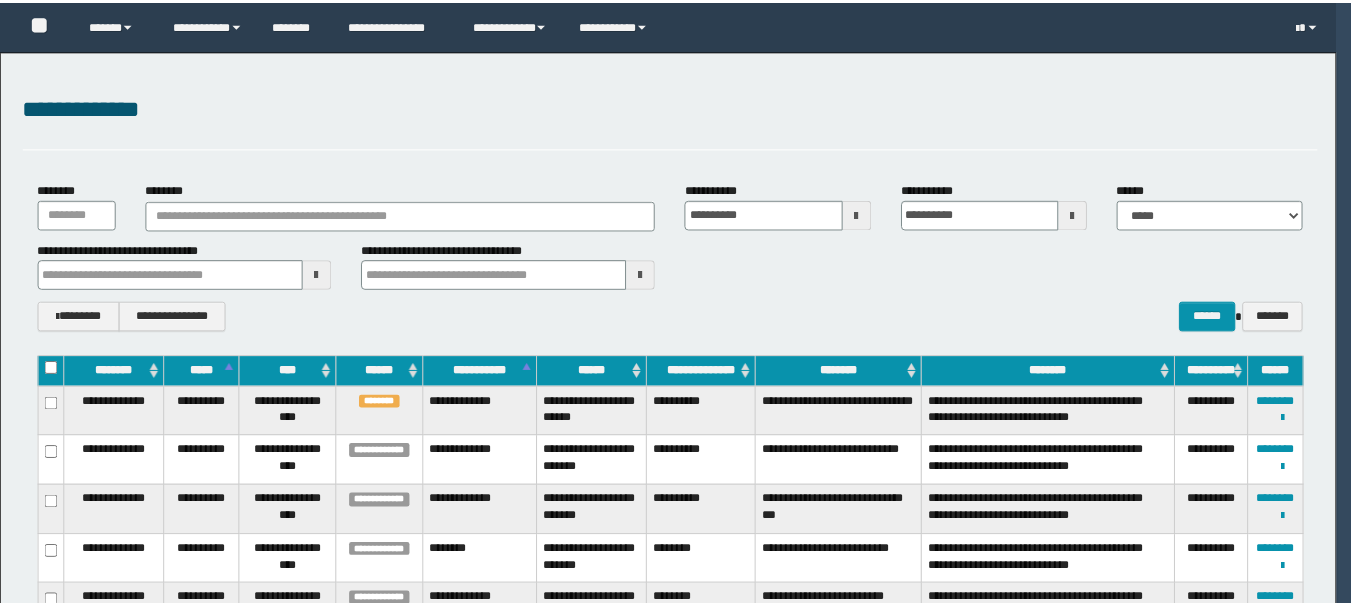 scroll, scrollTop: 0, scrollLeft: 0, axis: both 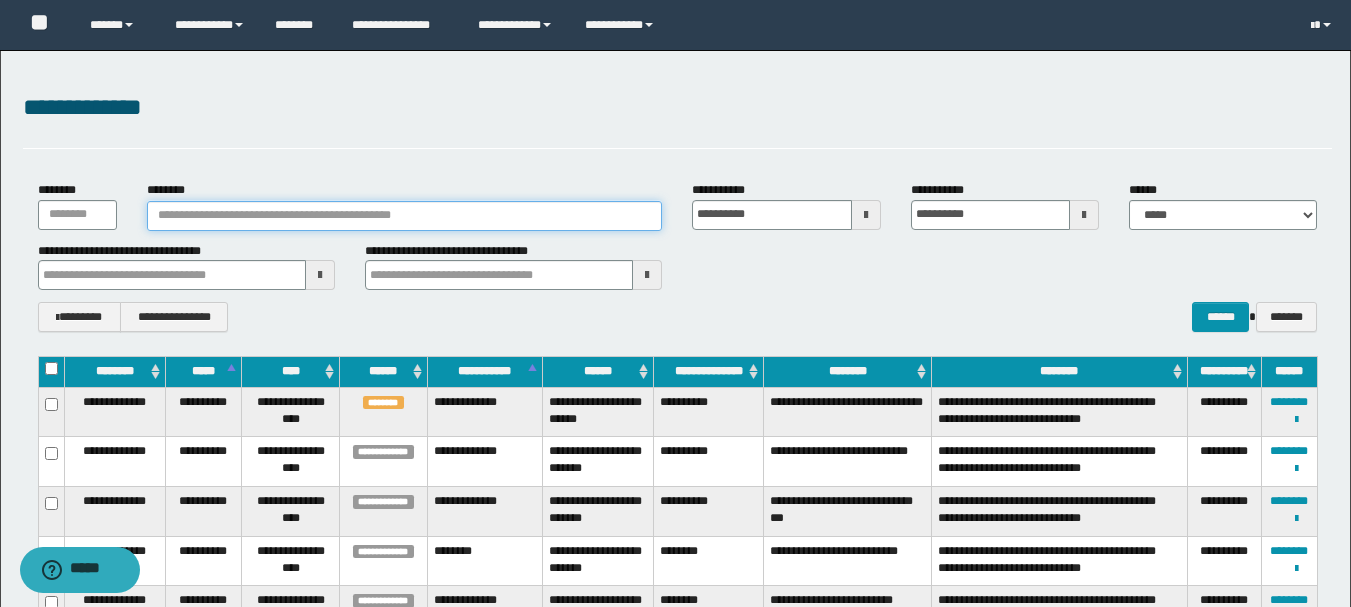 click on "********" at bounding box center (405, 216) 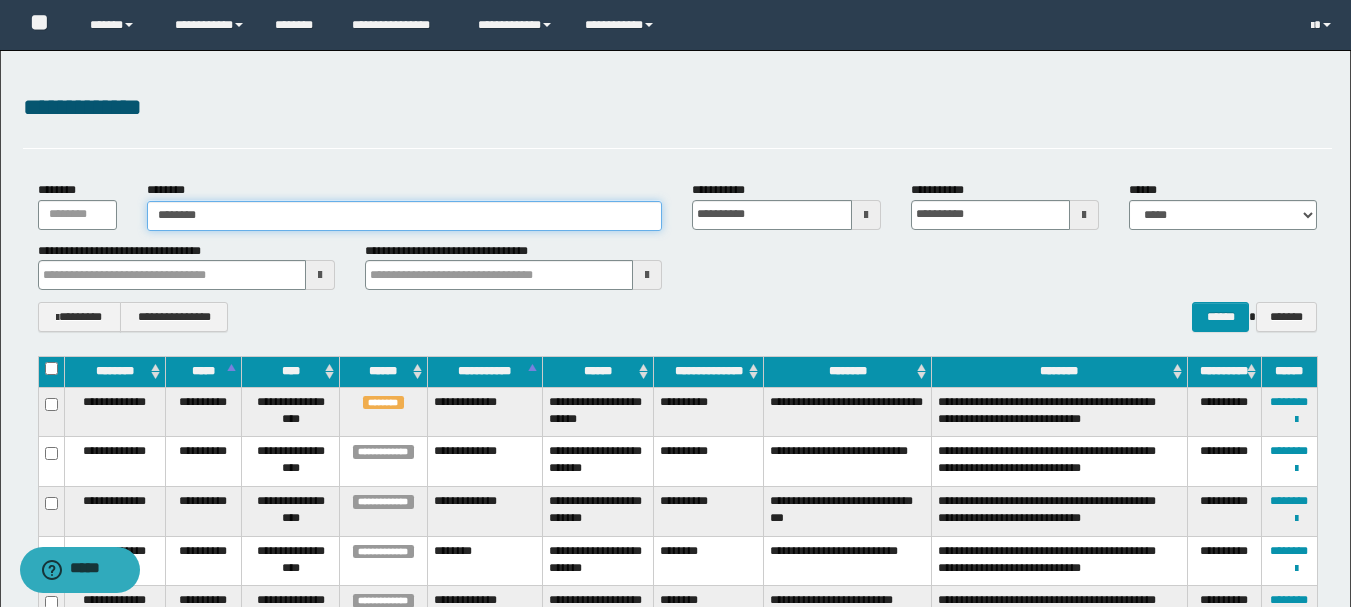 type on "********" 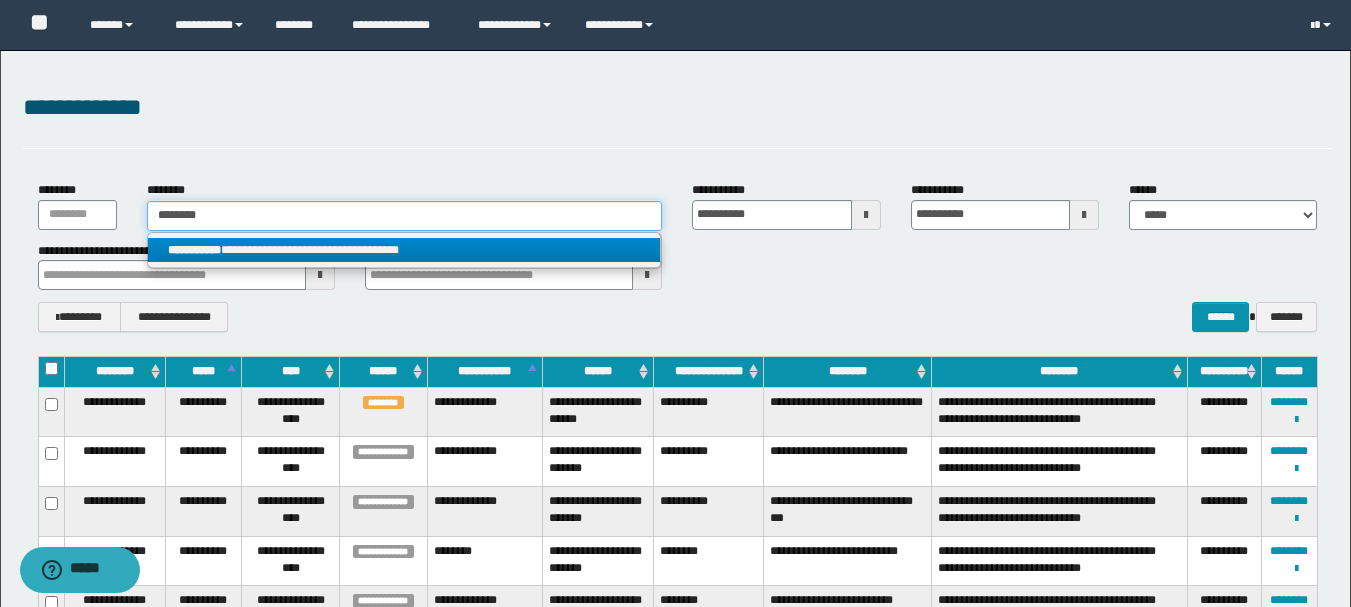 type on "********" 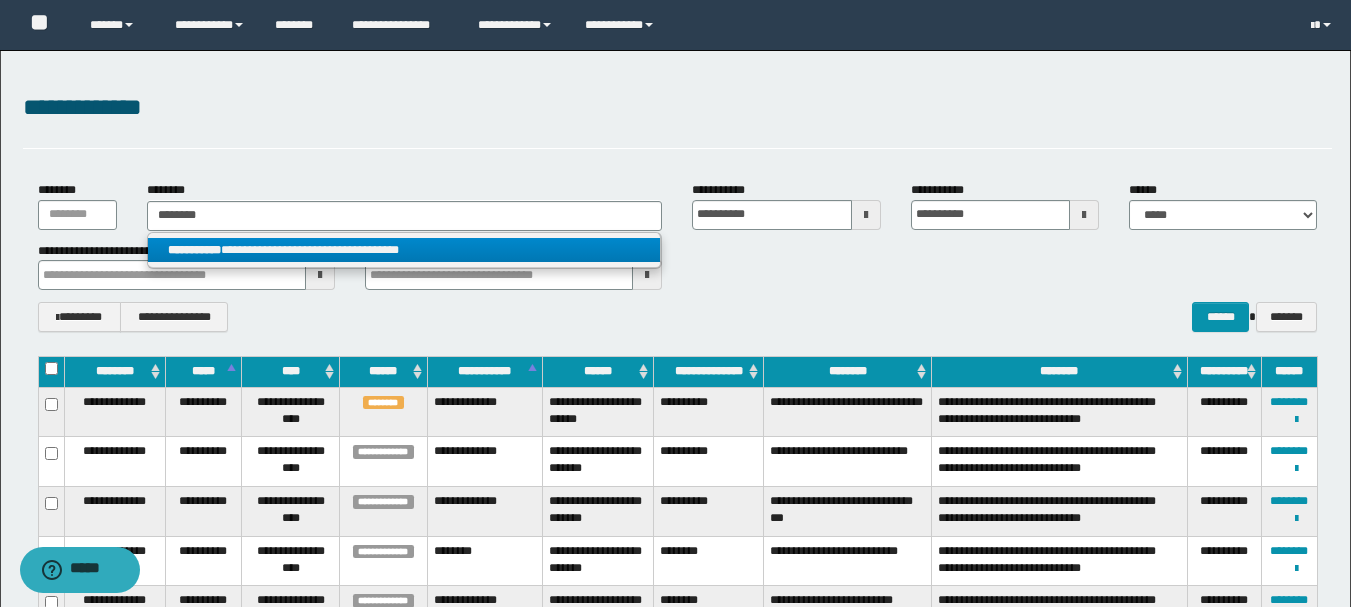 click on "**********" at bounding box center [404, 250] 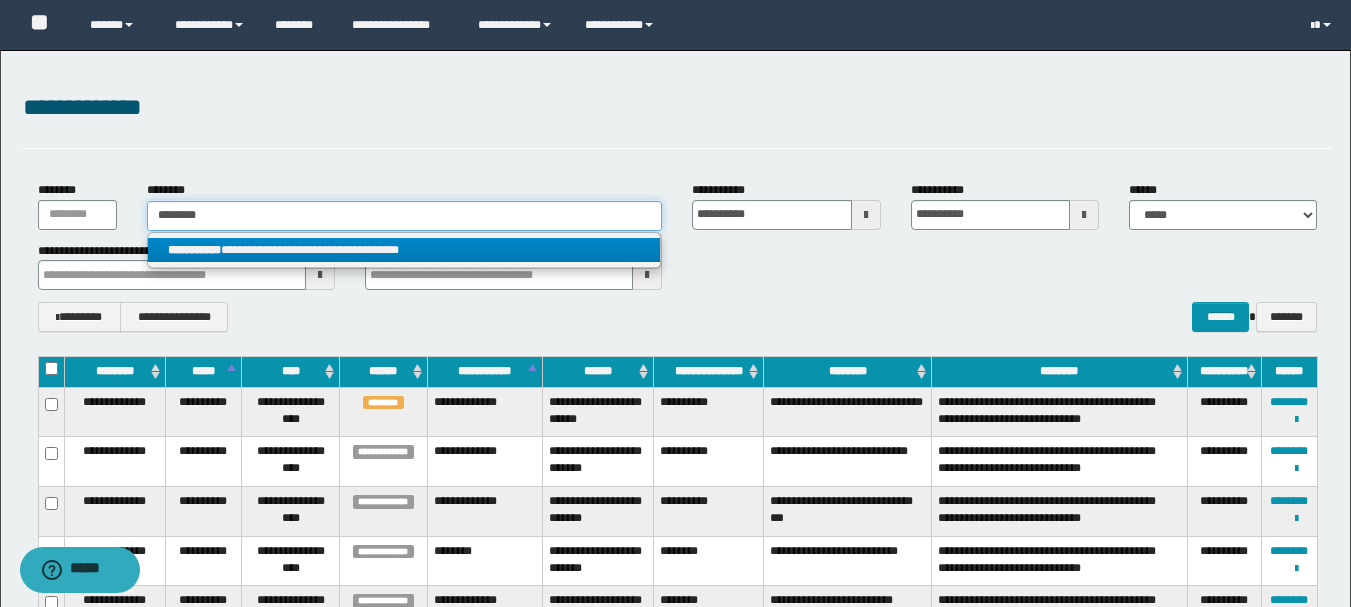 type 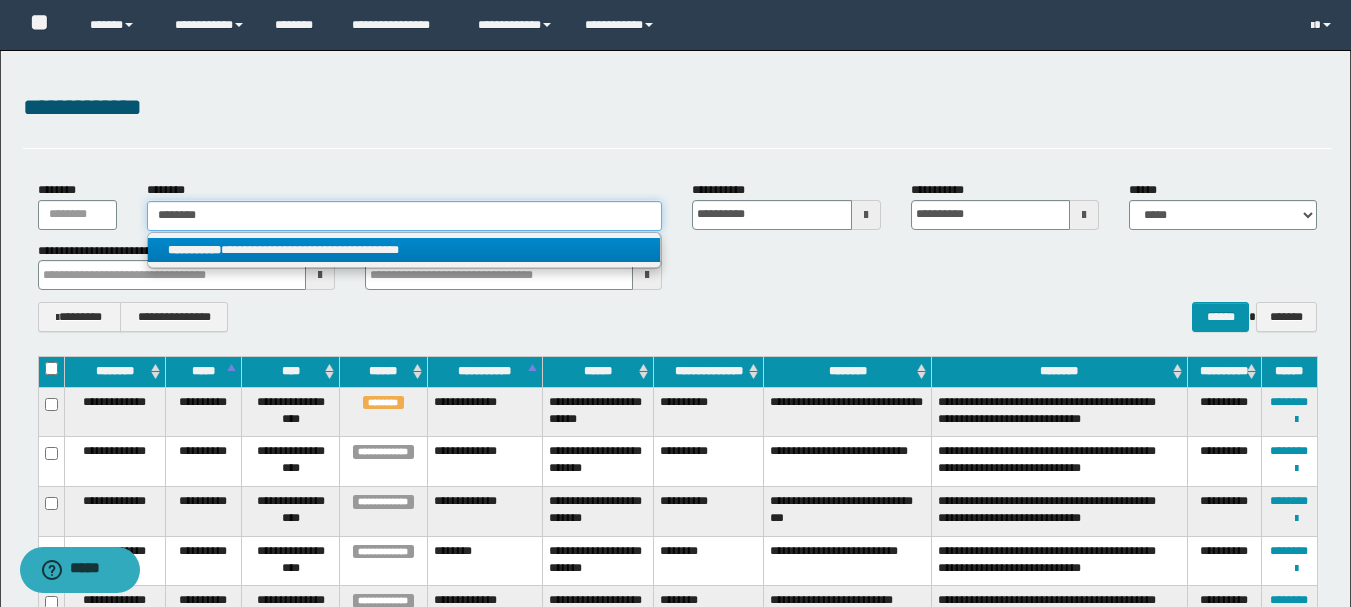 type on "**********" 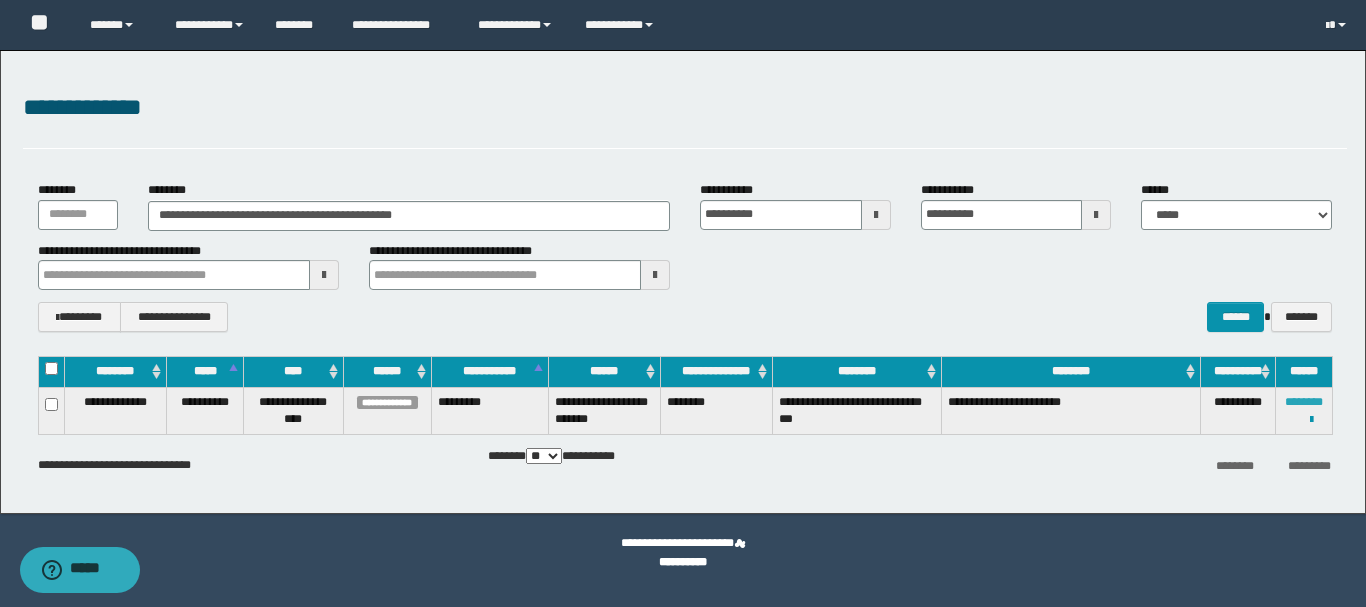 click on "********" at bounding box center [1304, 402] 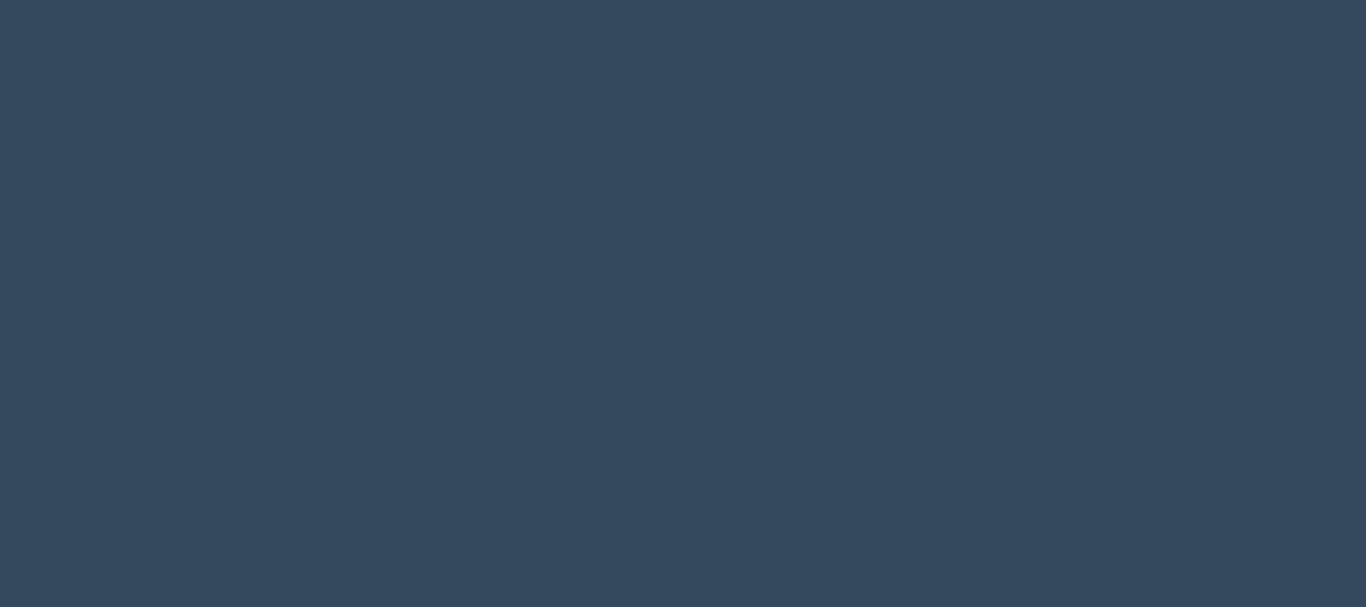 scroll, scrollTop: 0, scrollLeft: 0, axis: both 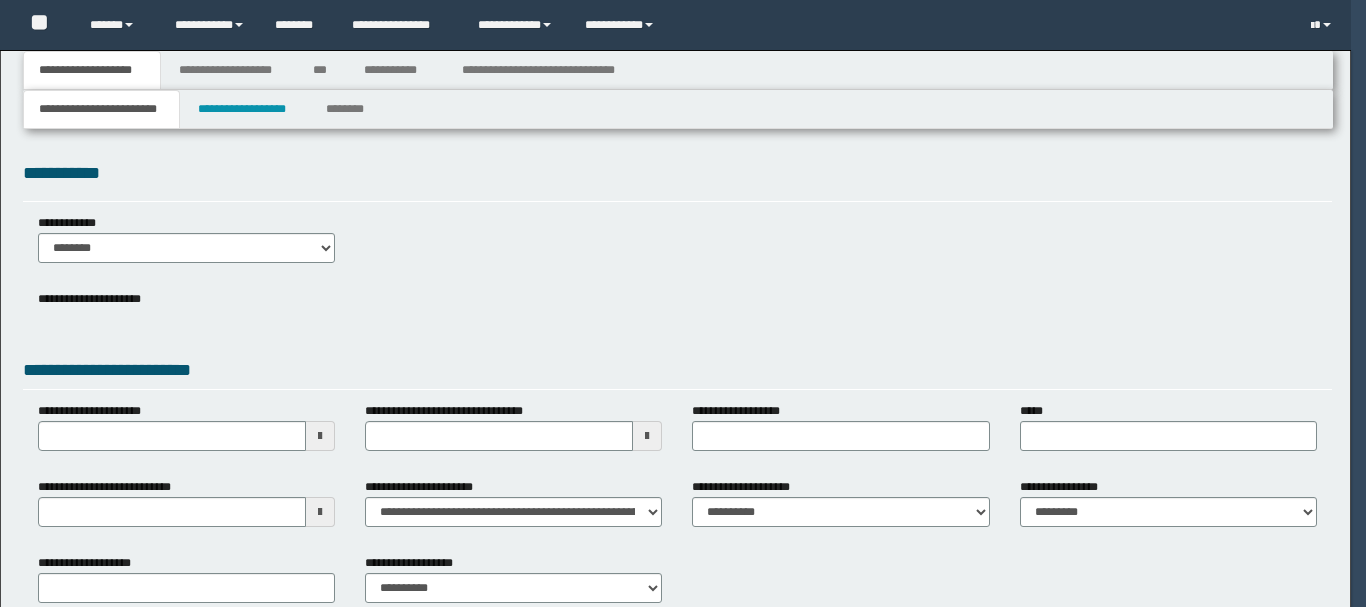 type 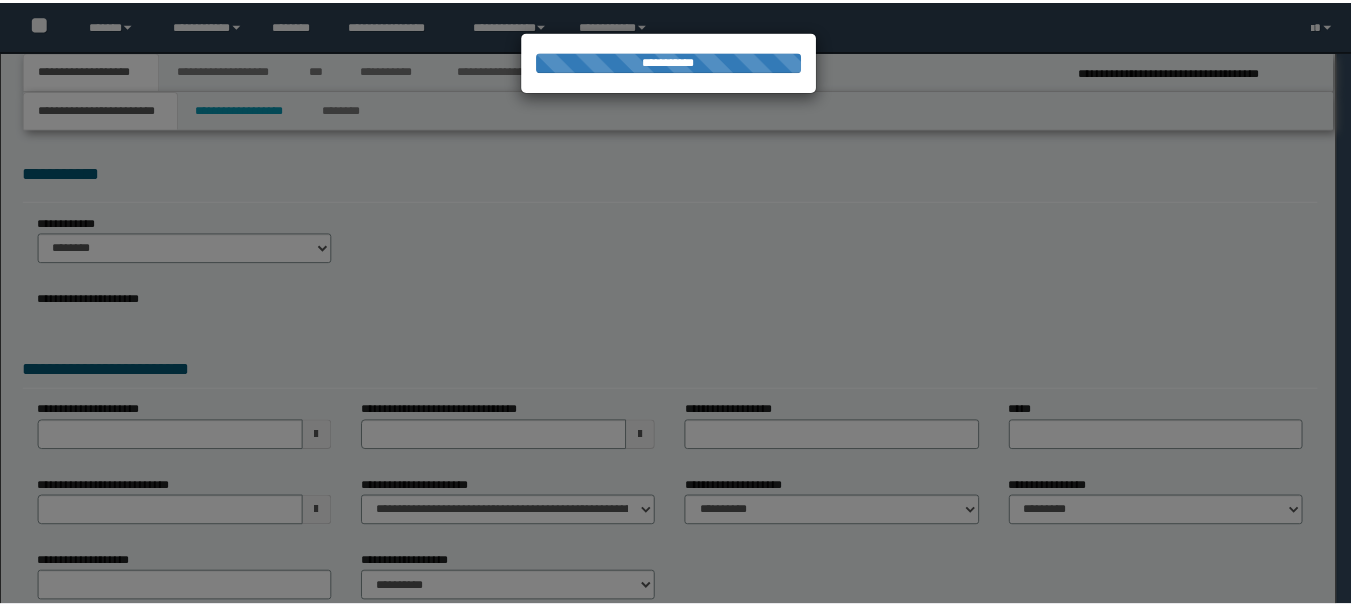 scroll, scrollTop: 0, scrollLeft: 0, axis: both 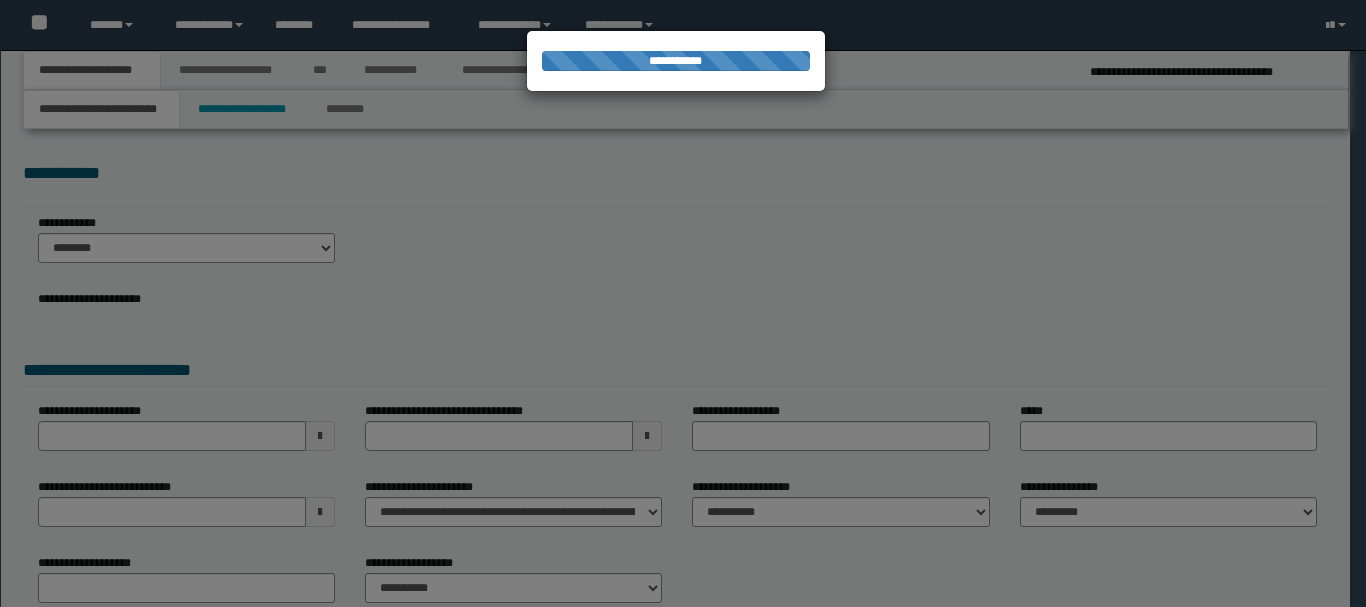 type on "**********" 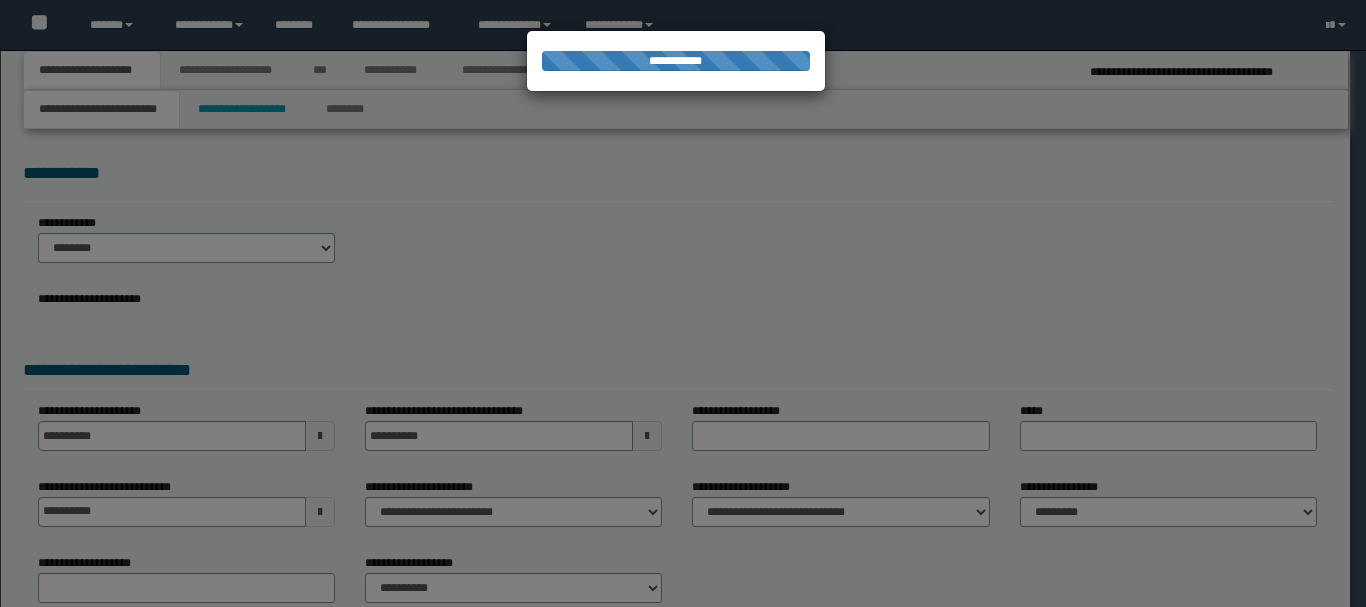 select on "*" 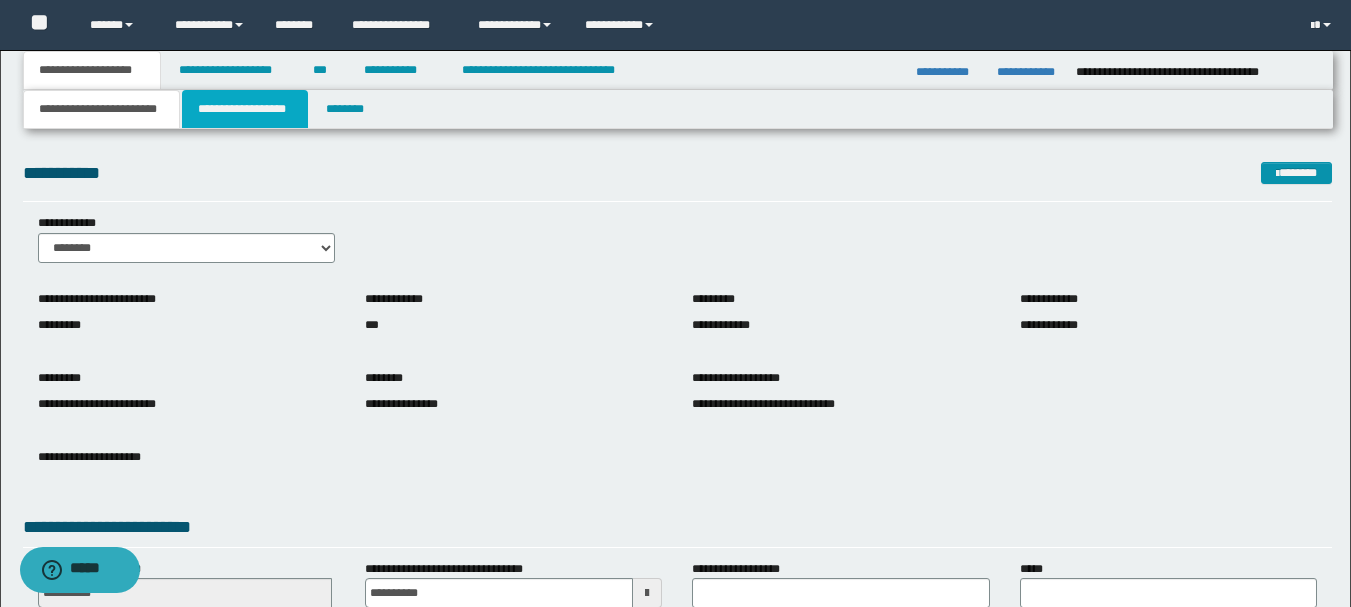 click on "**********" at bounding box center [245, 109] 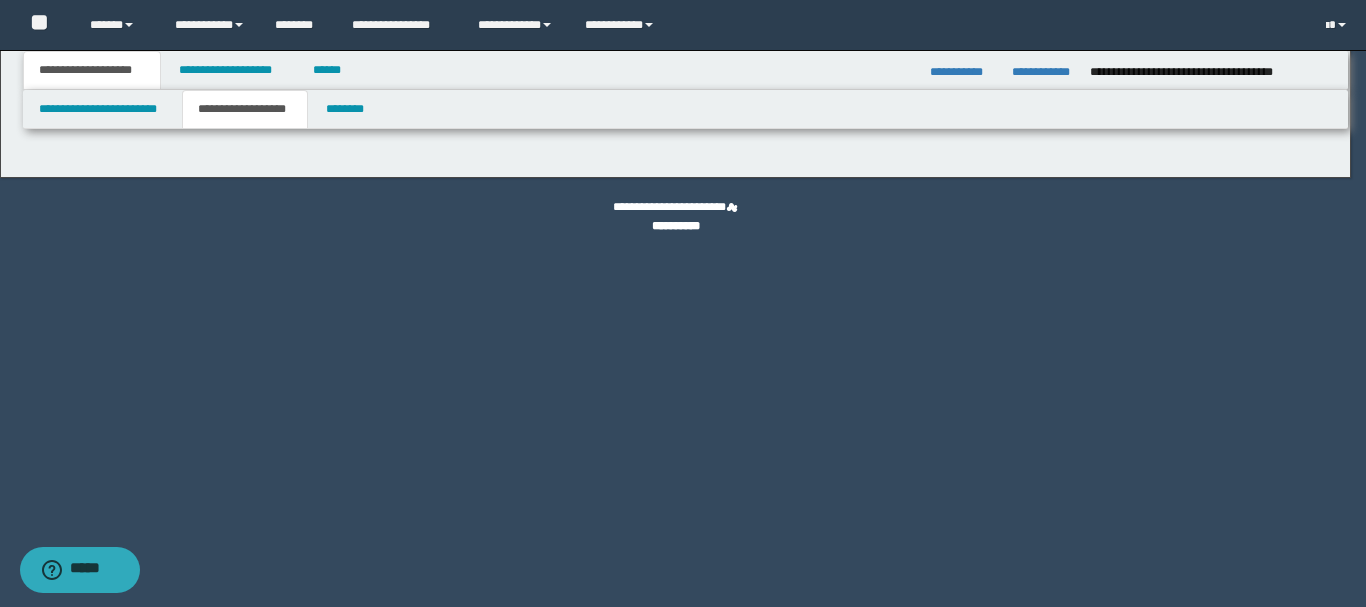 type on "********" 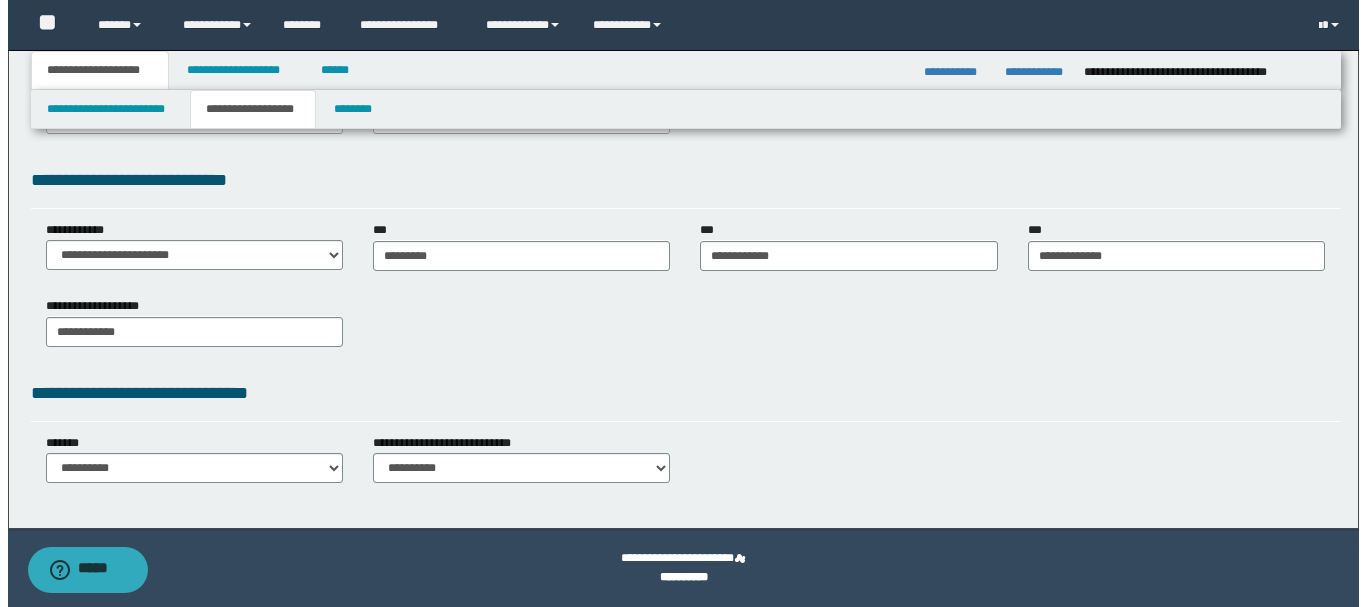 scroll, scrollTop: 0, scrollLeft: 0, axis: both 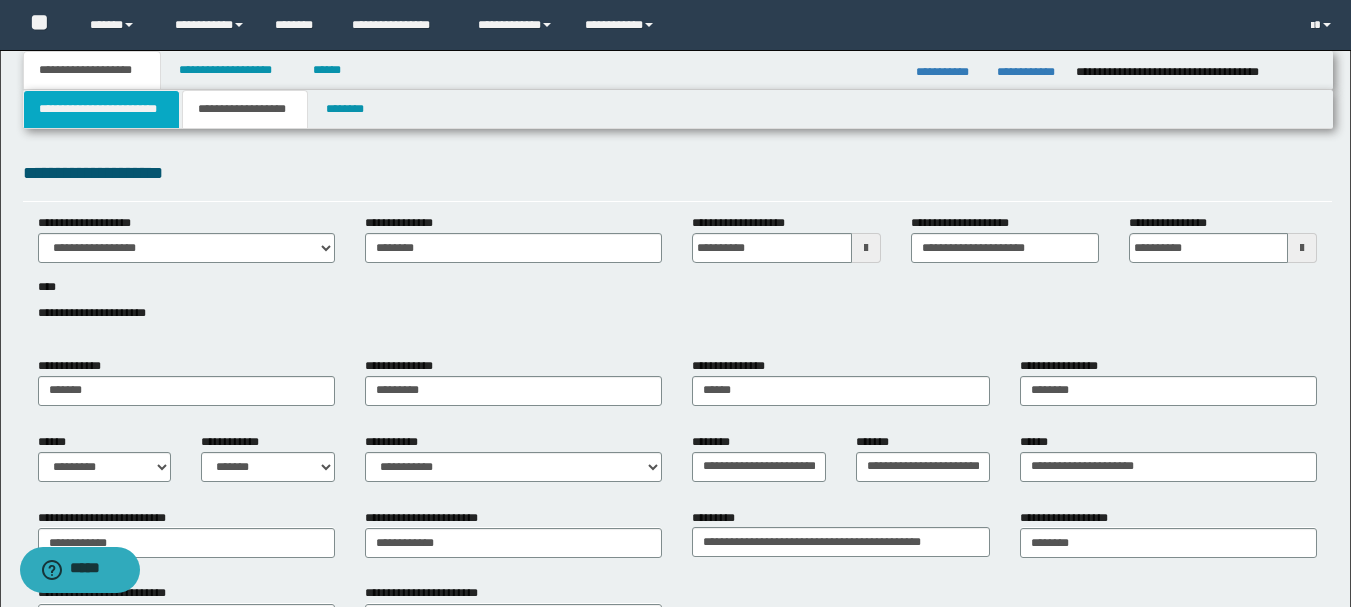 click on "**********" at bounding box center (101, 109) 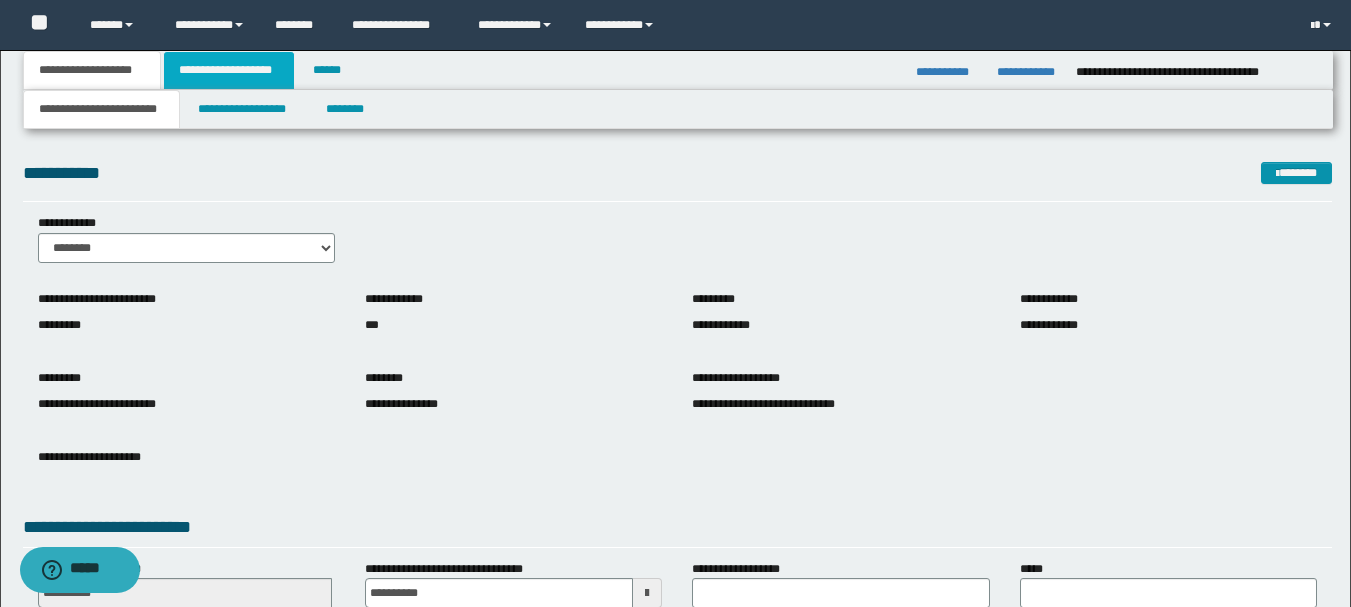 click on "**********" at bounding box center (229, 70) 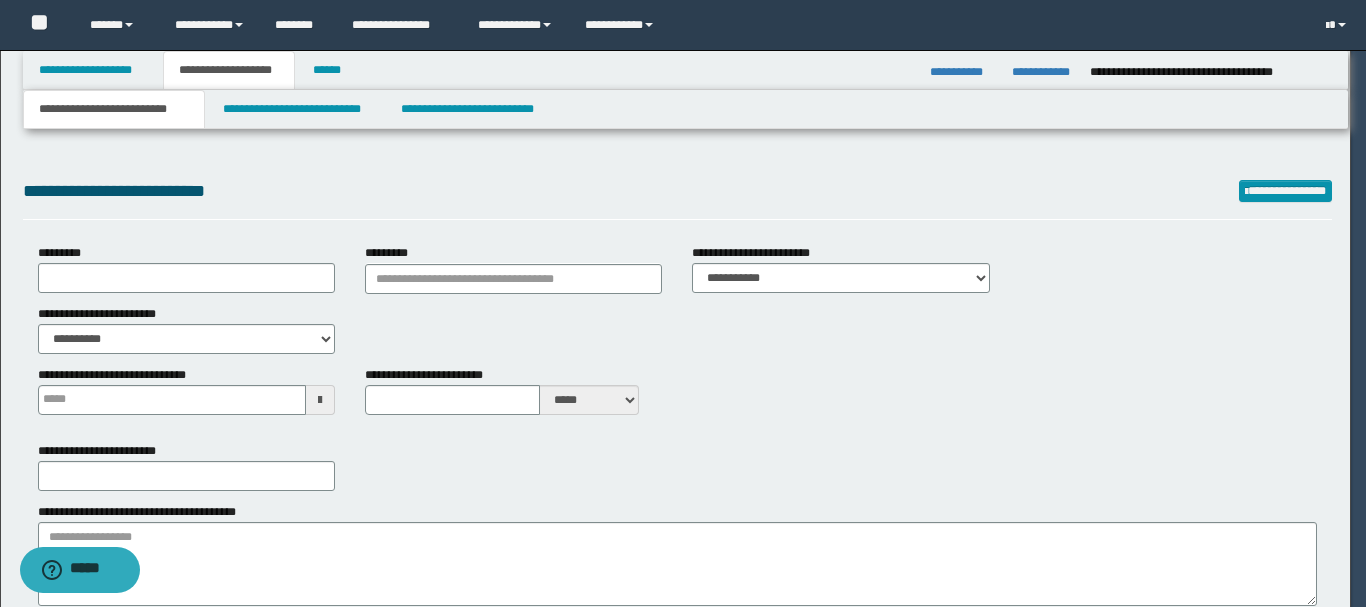 type on "**********" 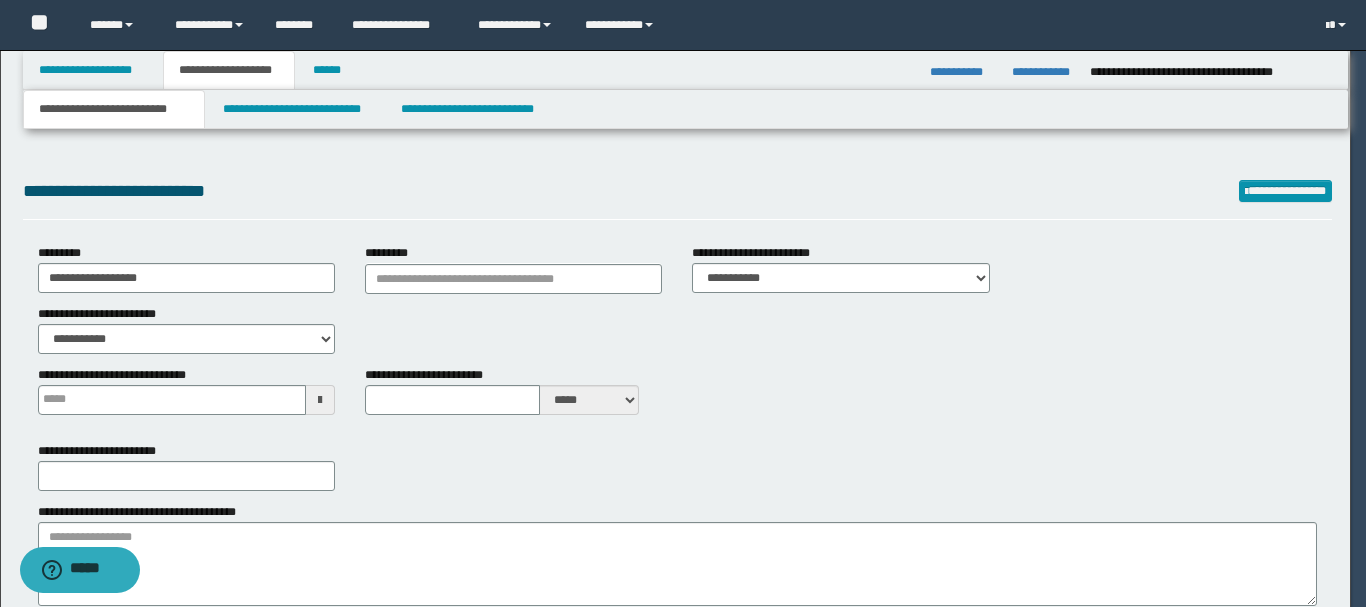 type 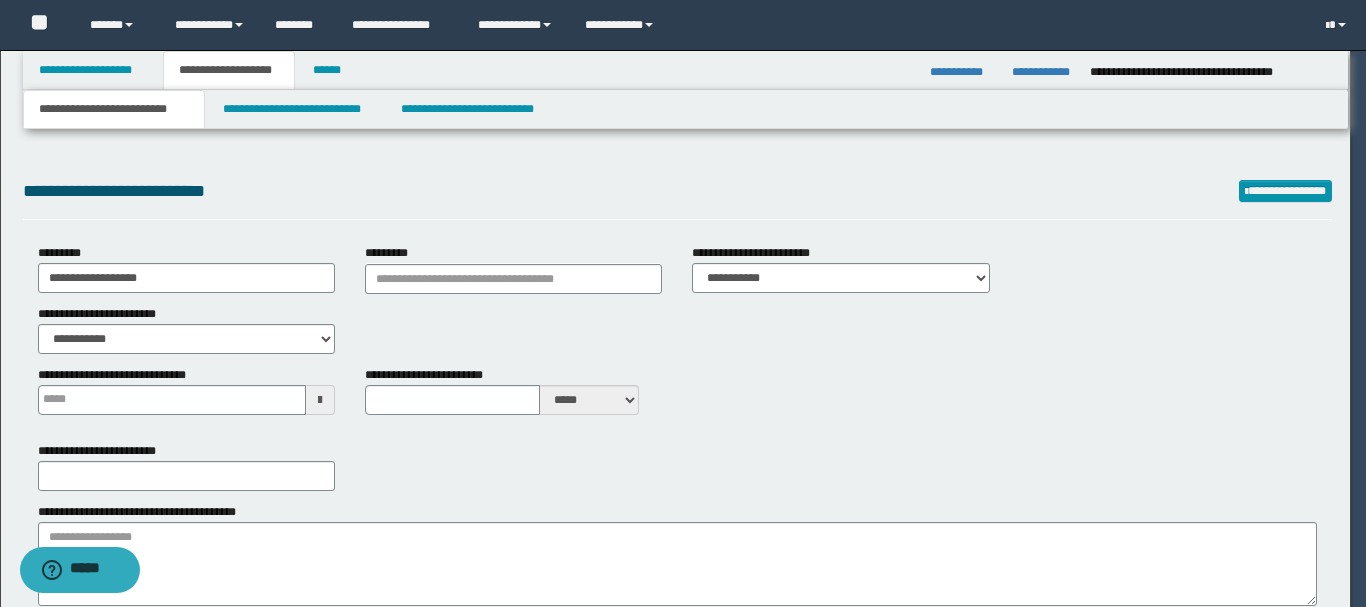 type on "**" 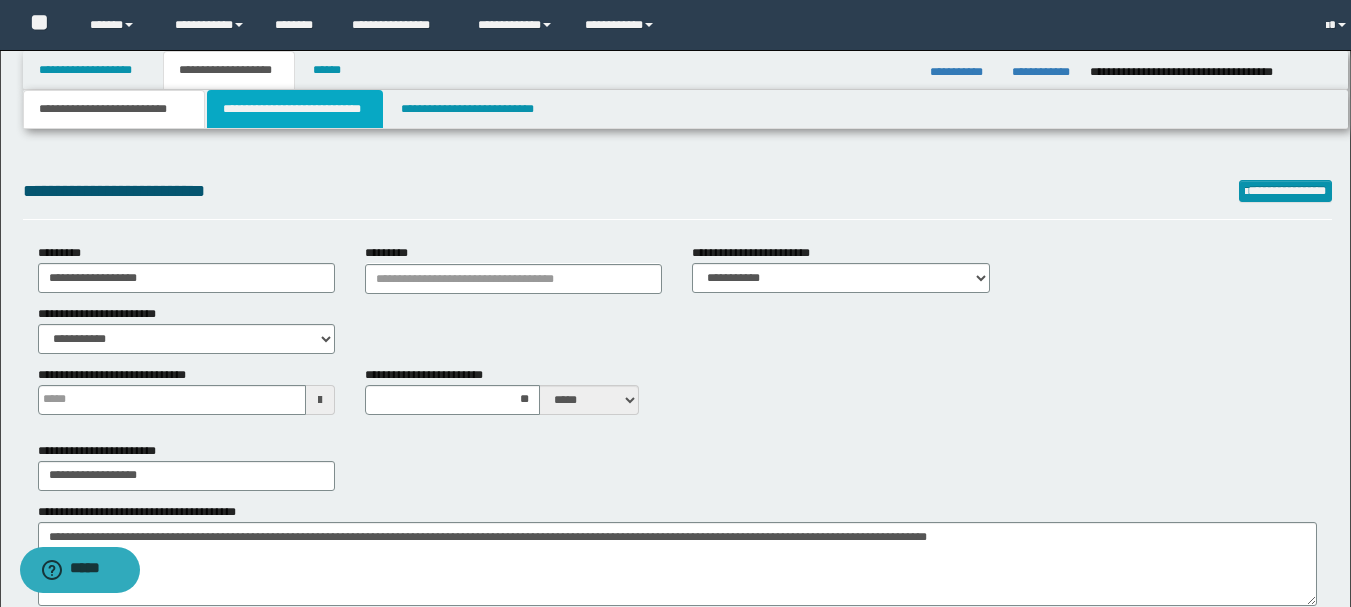 click on "**********" at bounding box center (295, 109) 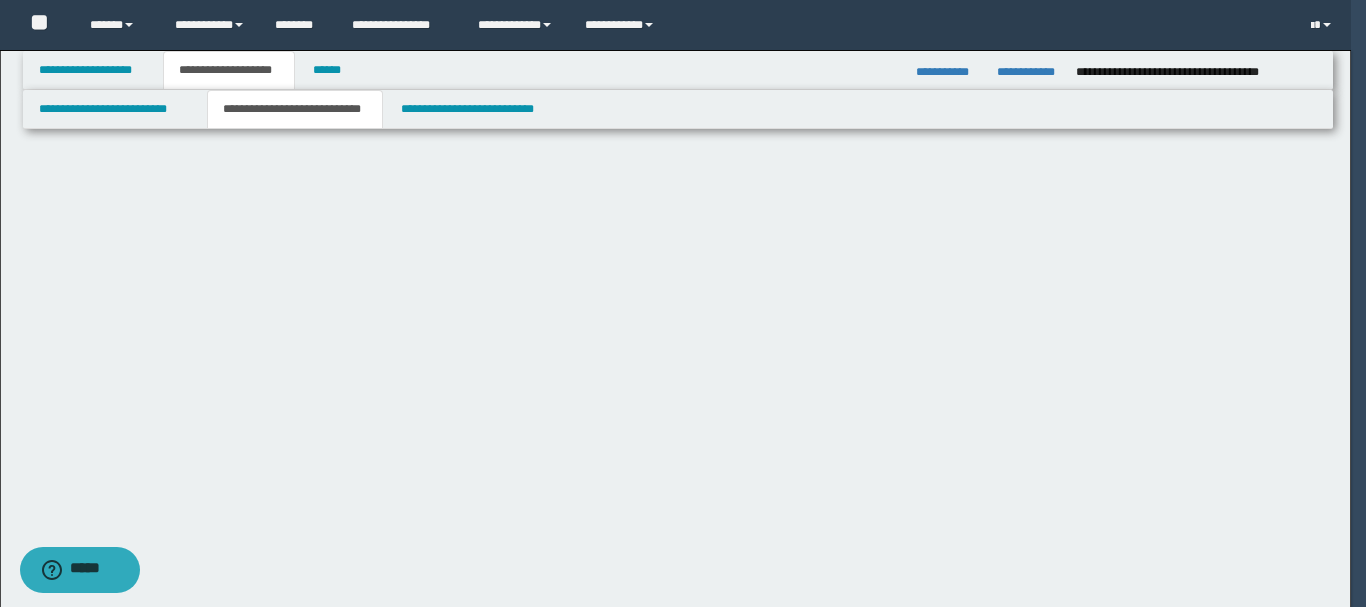 scroll, scrollTop: 0, scrollLeft: 0, axis: both 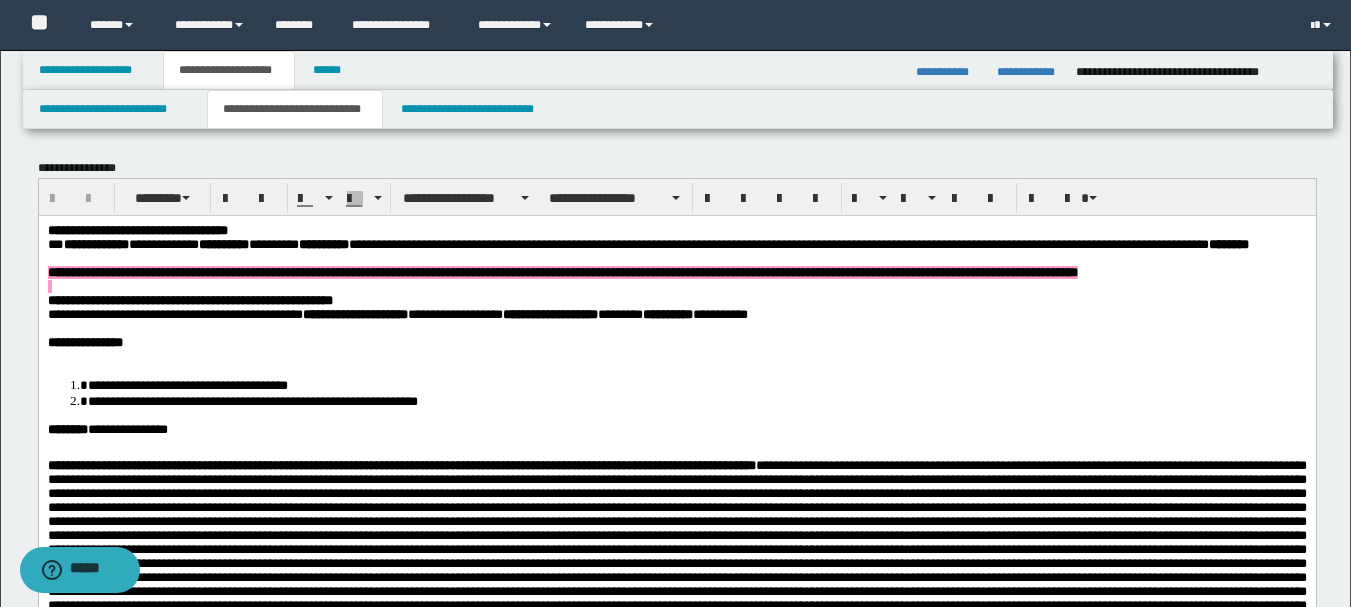 click at bounding box center [676, 286] 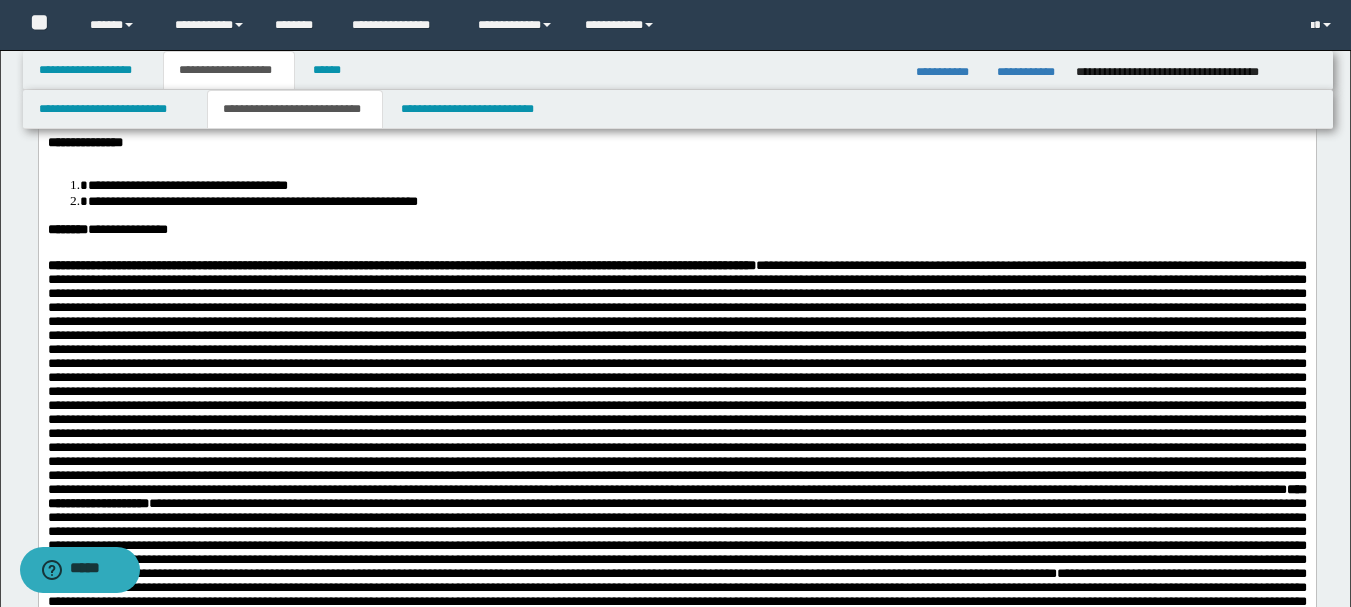 scroll, scrollTop: 0, scrollLeft: 0, axis: both 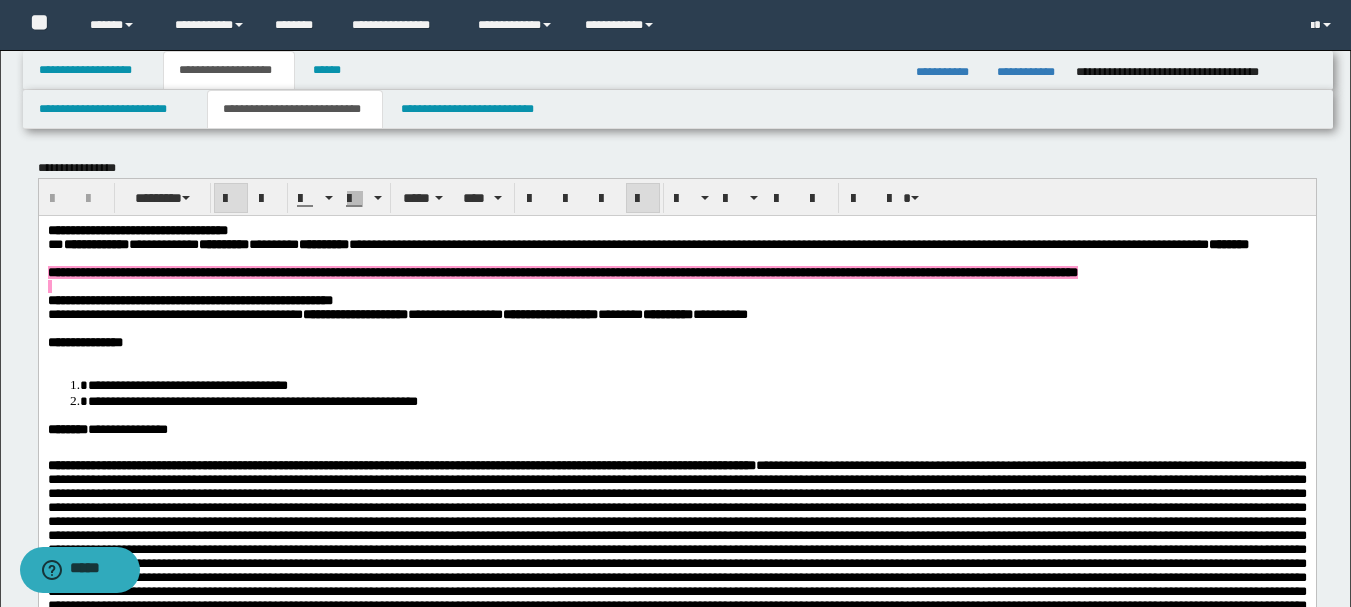 click on "**********" at bounding box center (562, 271) 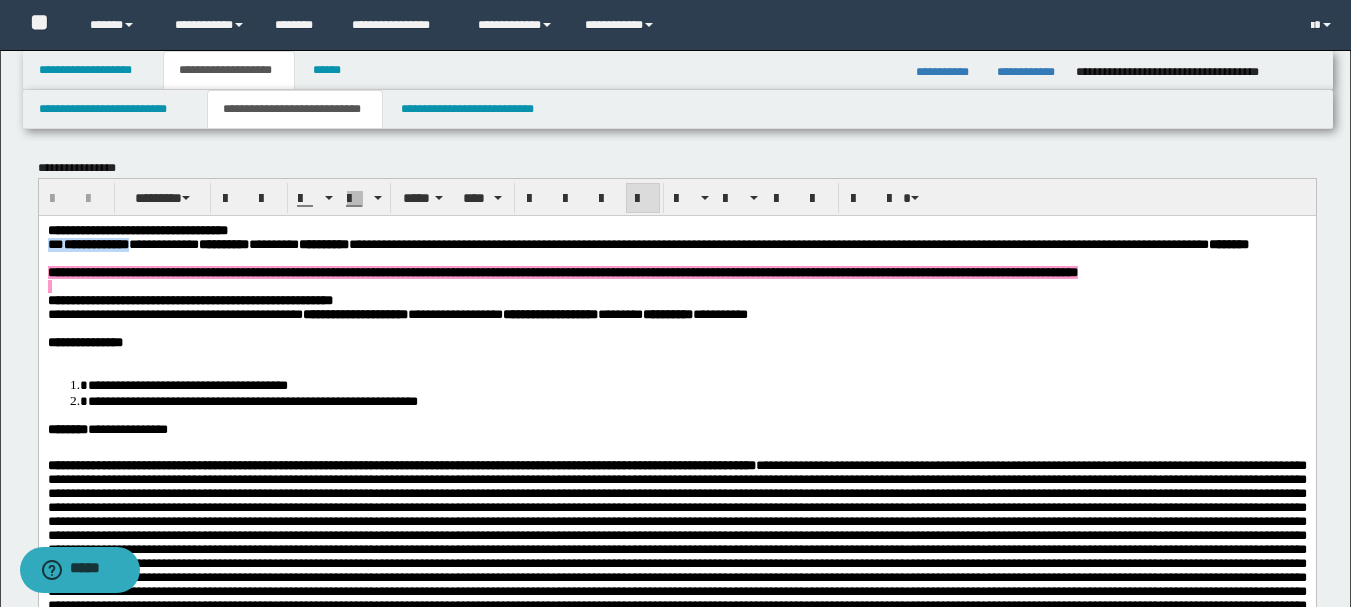 drag, startPoint x: 47, startPoint y: 243, endPoint x: 178, endPoint y: 245, distance: 131.01526 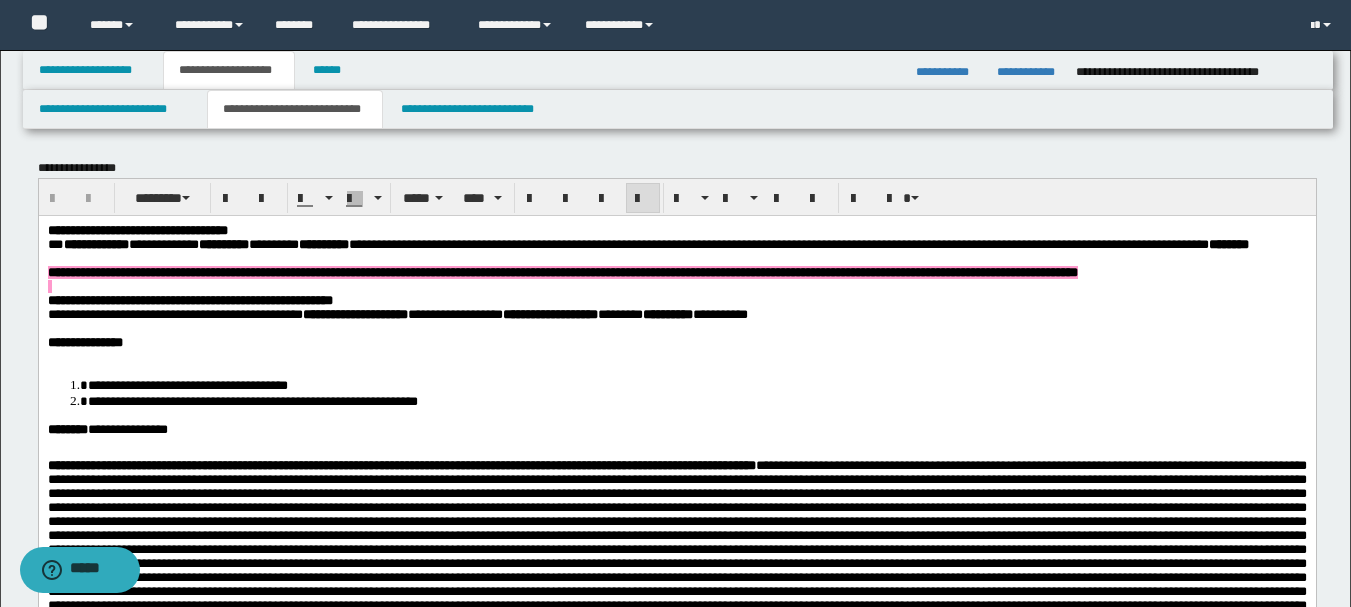 click on "**********" at bounding box center [676, 771] 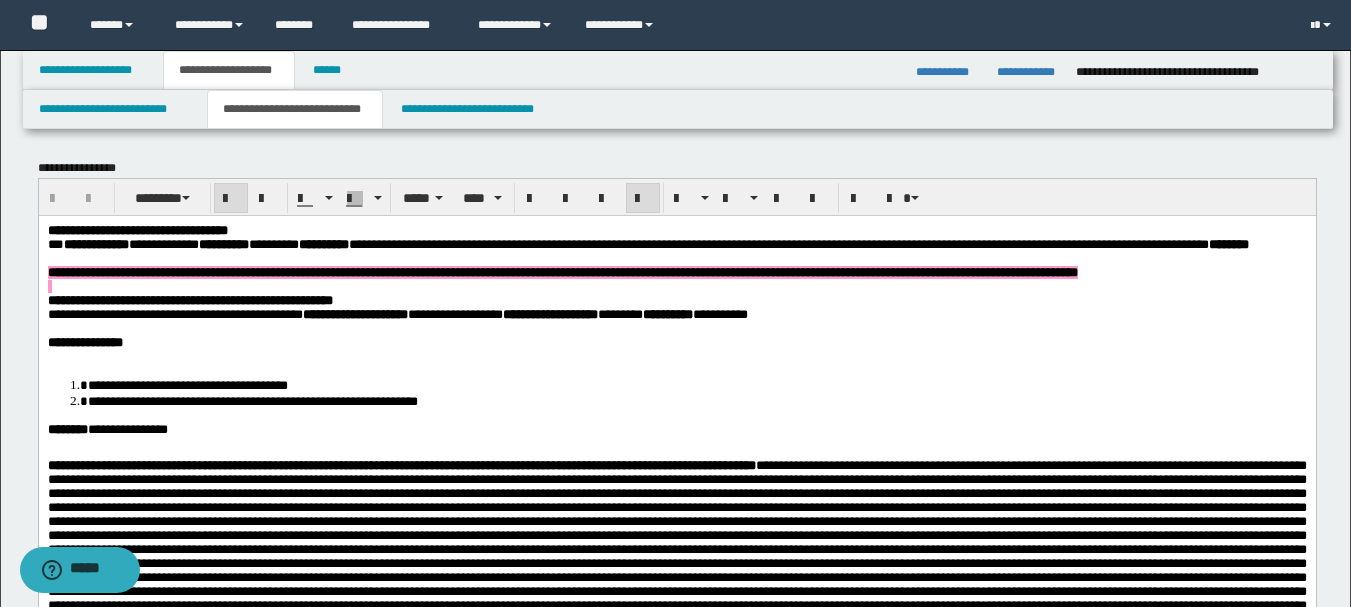 click on "**********" at bounding box center [562, 271] 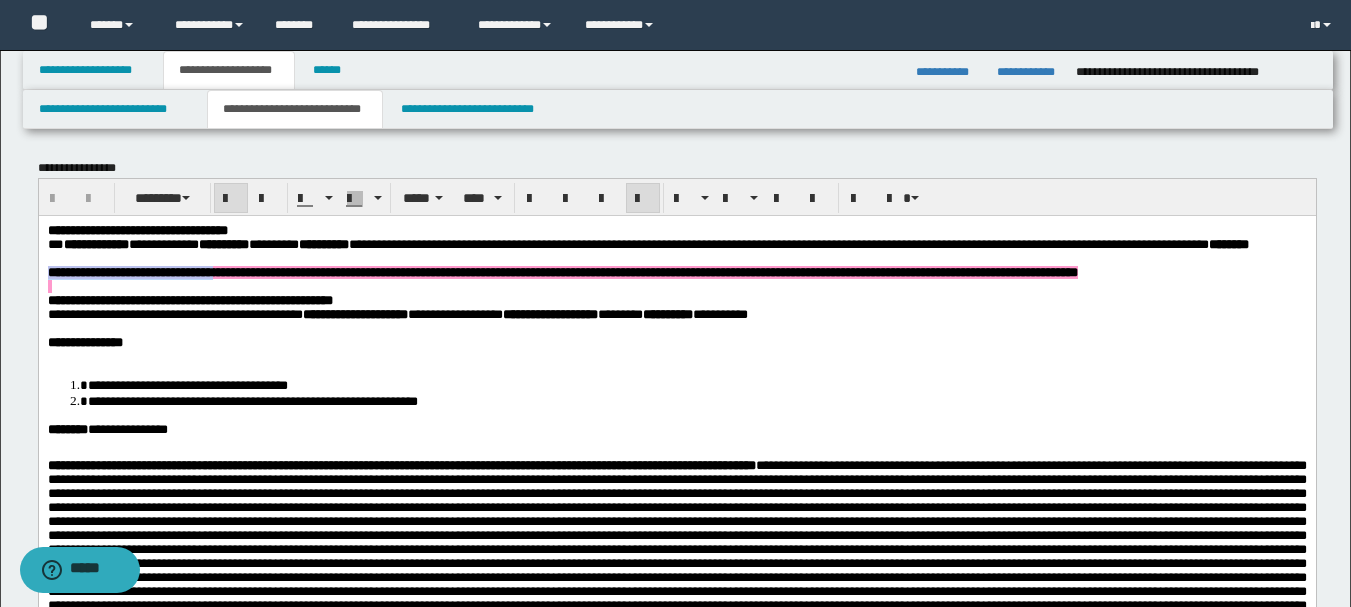 drag, startPoint x: 48, startPoint y: 291, endPoint x: 330, endPoint y: 293, distance: 282.00708 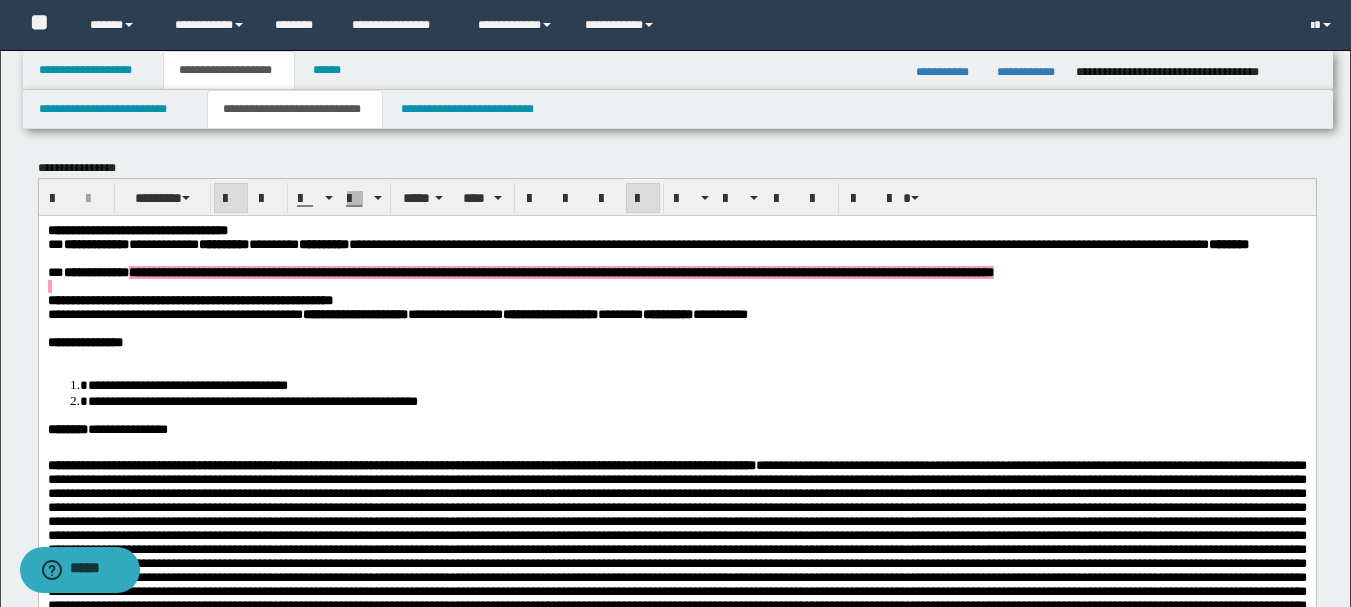 click on "**********" at bounding box center (397, 313) 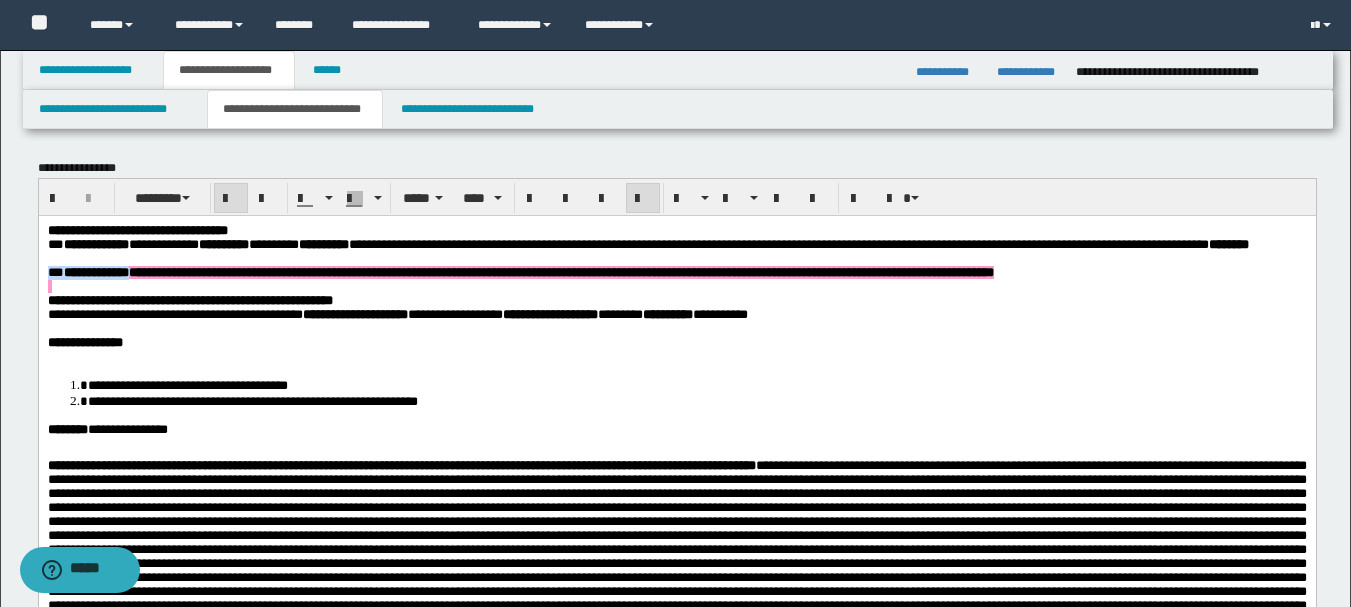 drag, startPoint x: 47, startPoint y: 294, endPoint x: 187, endPoint y: 303, distance: 140.28899 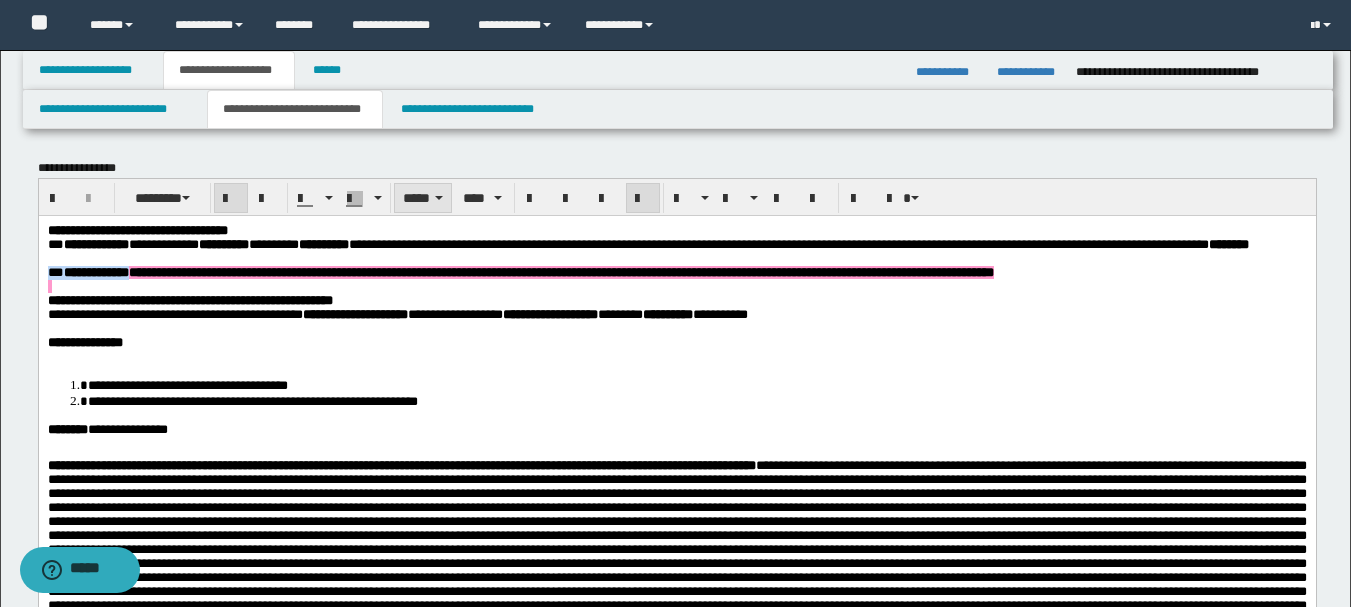click on "*****" at bounding box center (423, 198) 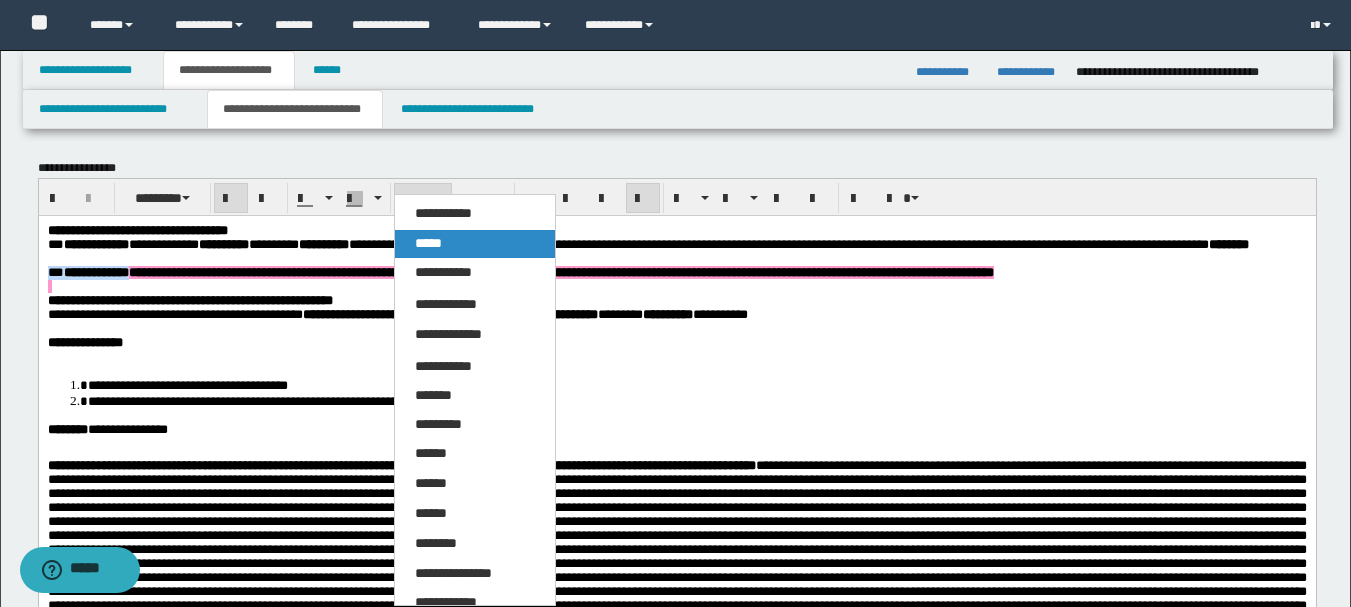 click on "*****" at bounding box center (428, 243) 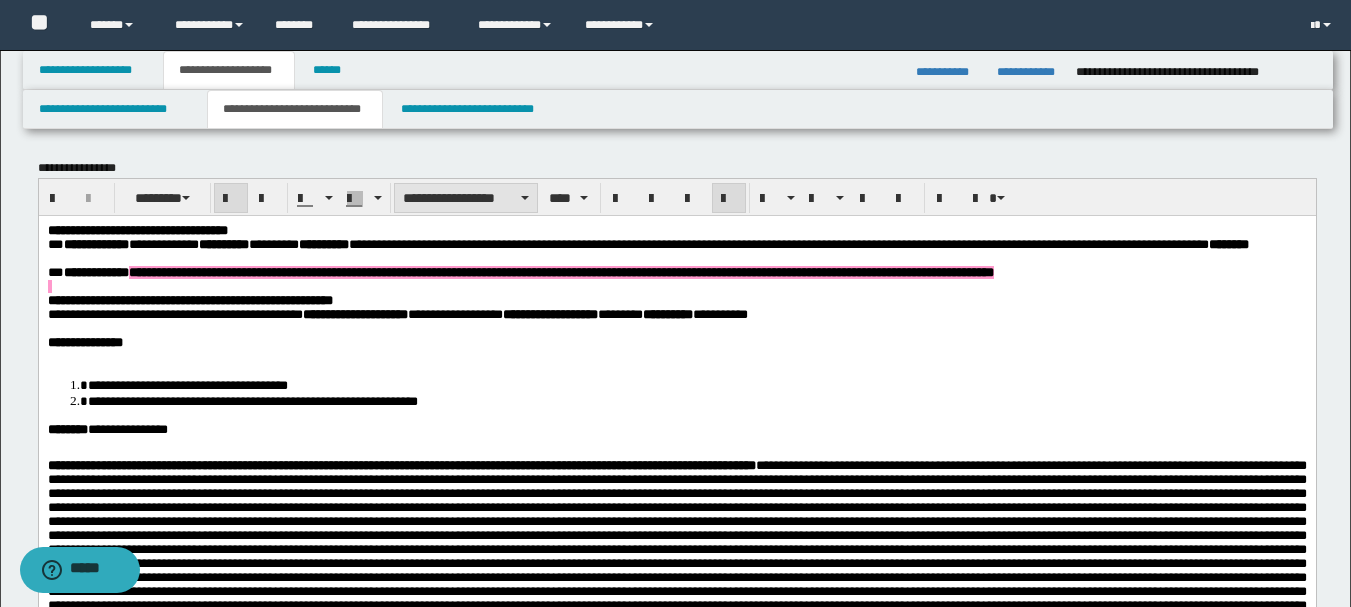 drag, startPoint x: 506, startPoint y: 198, endPoint x: 465, endPoint y: 209, distance: 42.44997 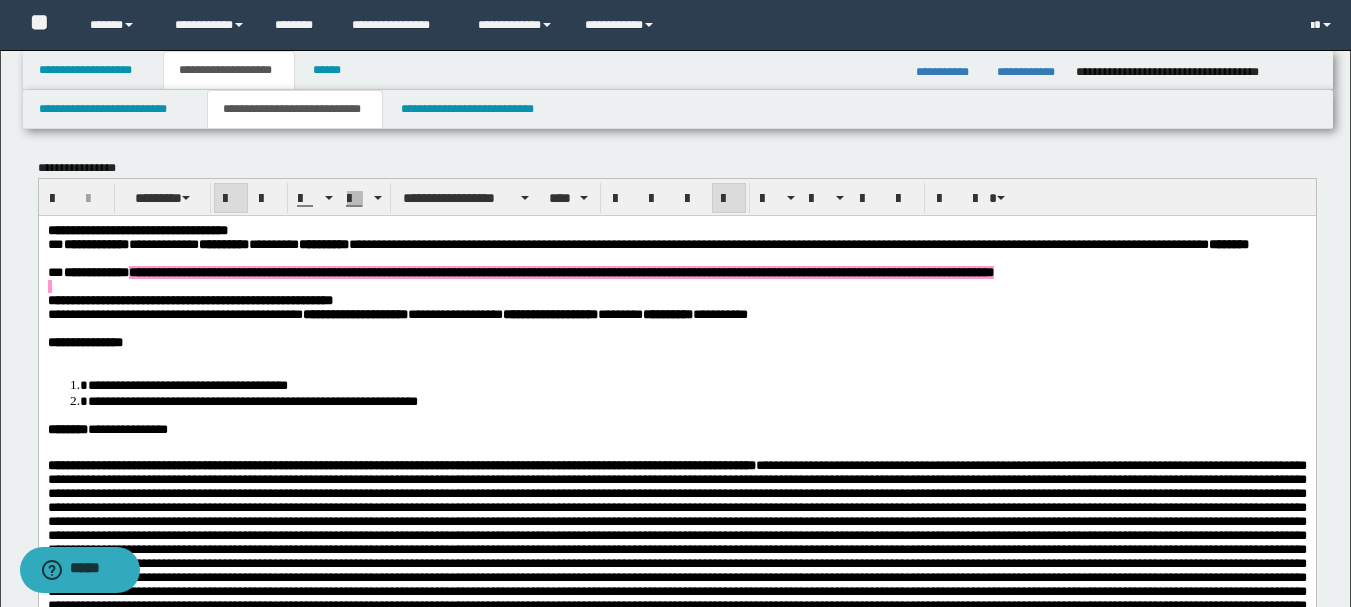 click on "**********" at bounding box center [466, 198] 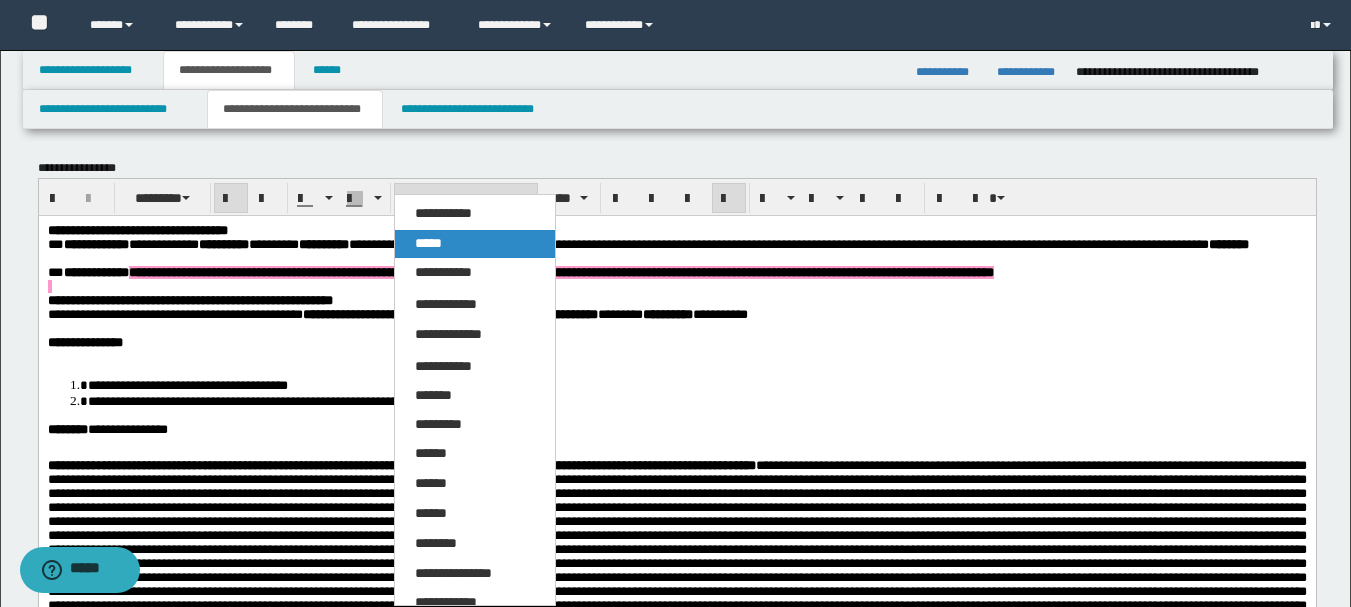 click on "*****" at bounding box center (475, 244) 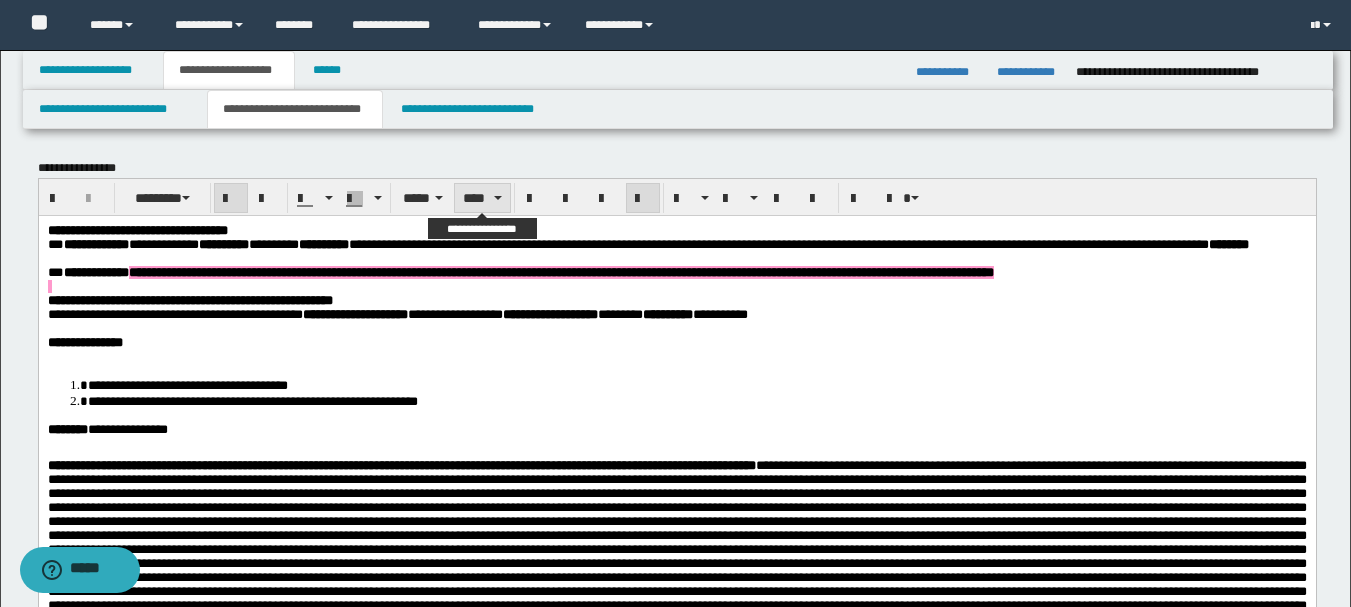 click on "****" at bounding box center (482, 198) 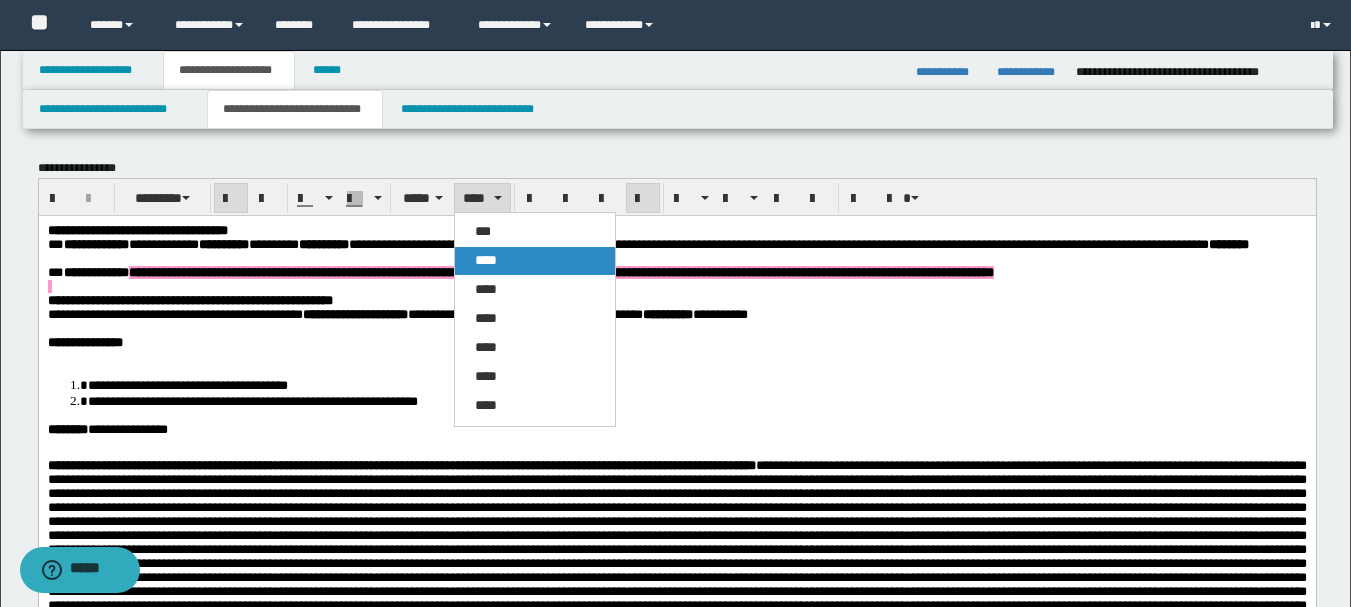 click on "****" at bounding box center [486, 260] 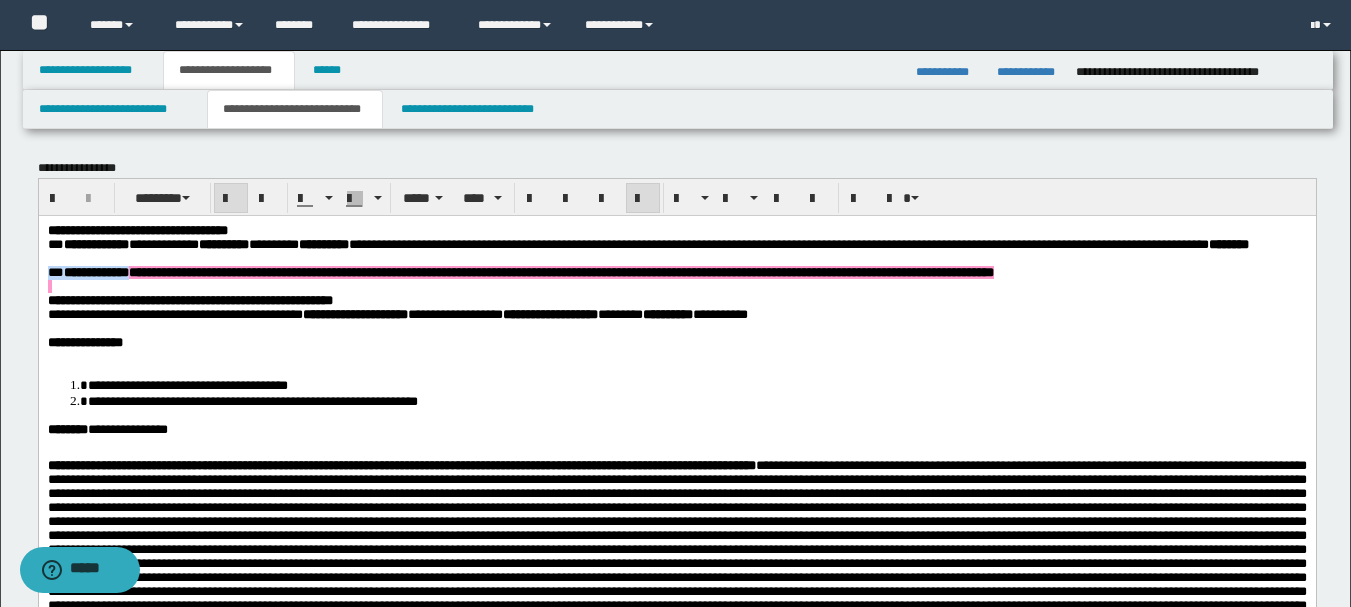 click at bounding box center [231, 199] 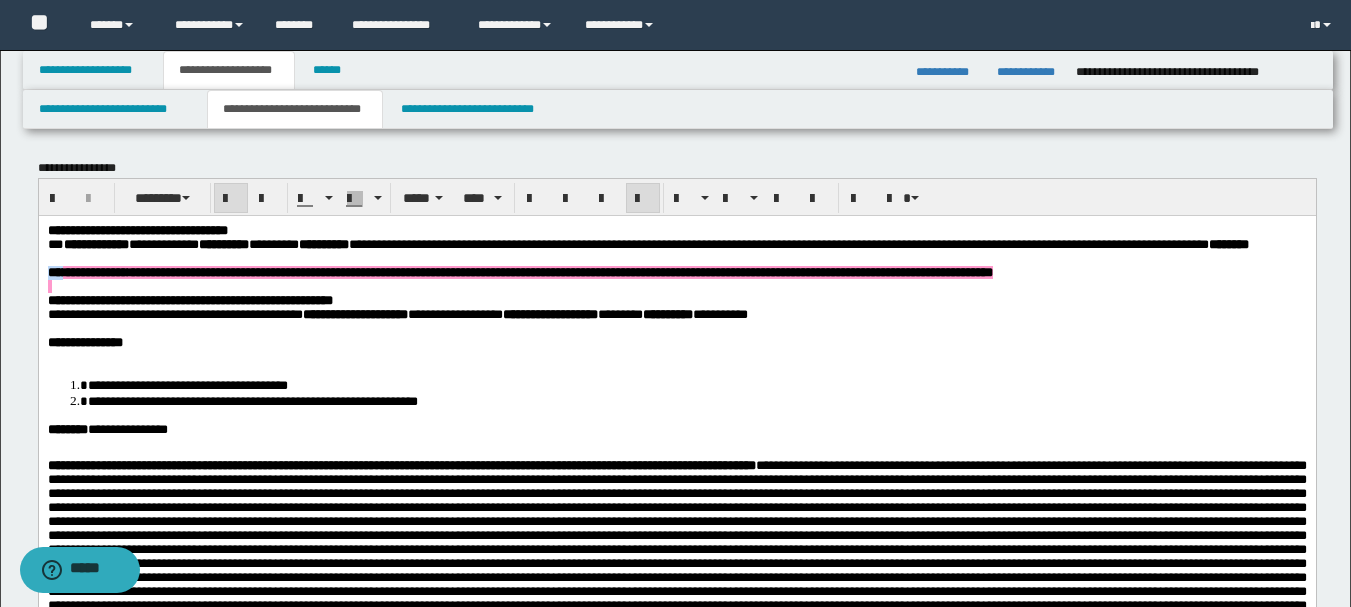 click at bounding box center [231, 199] 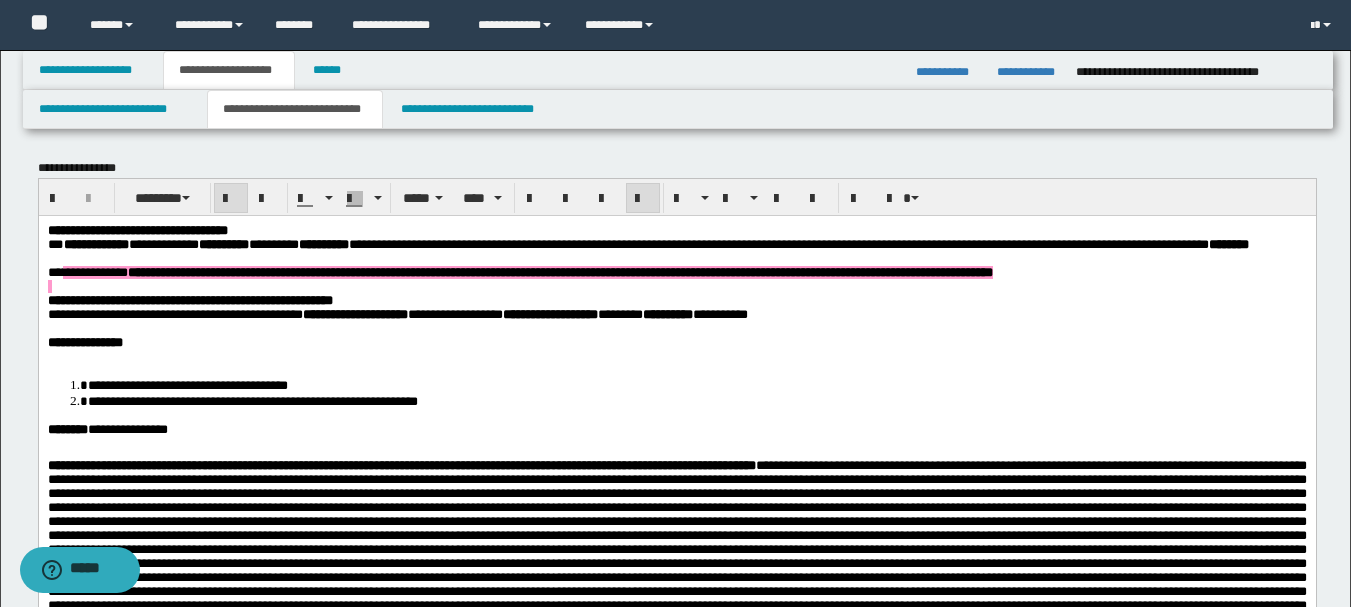 click on "**********" at bounding box center (559, 271) 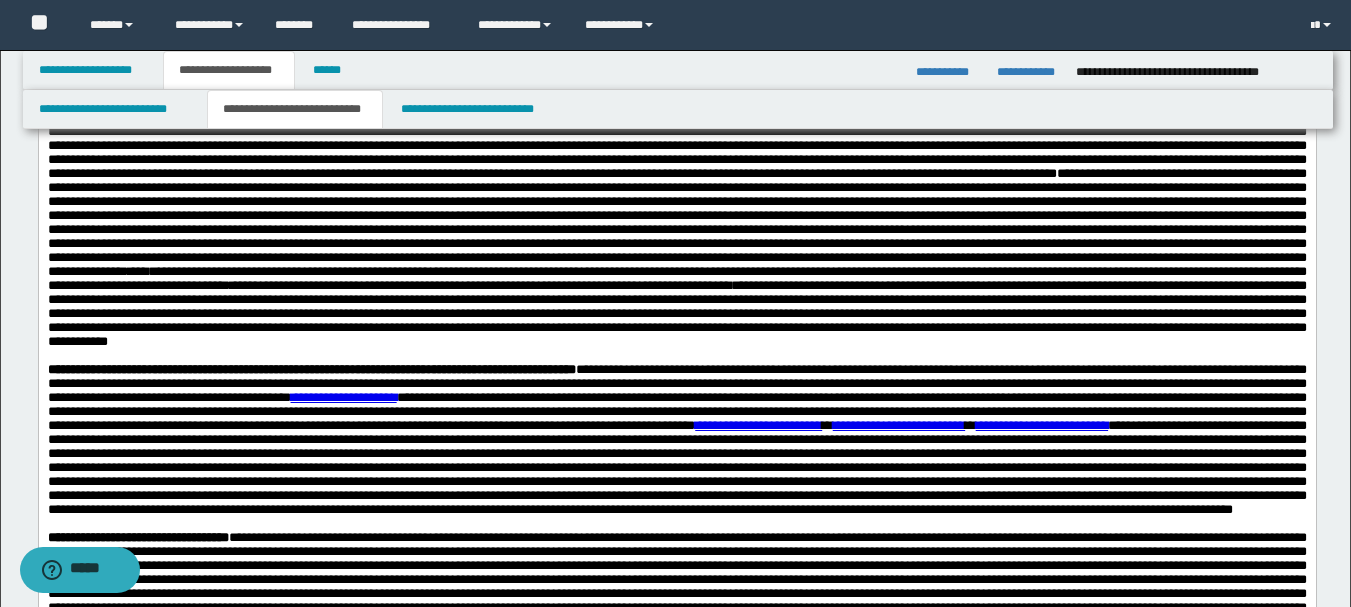 scroll, scrollTop: 0, scrollLeft: 0, axis: both 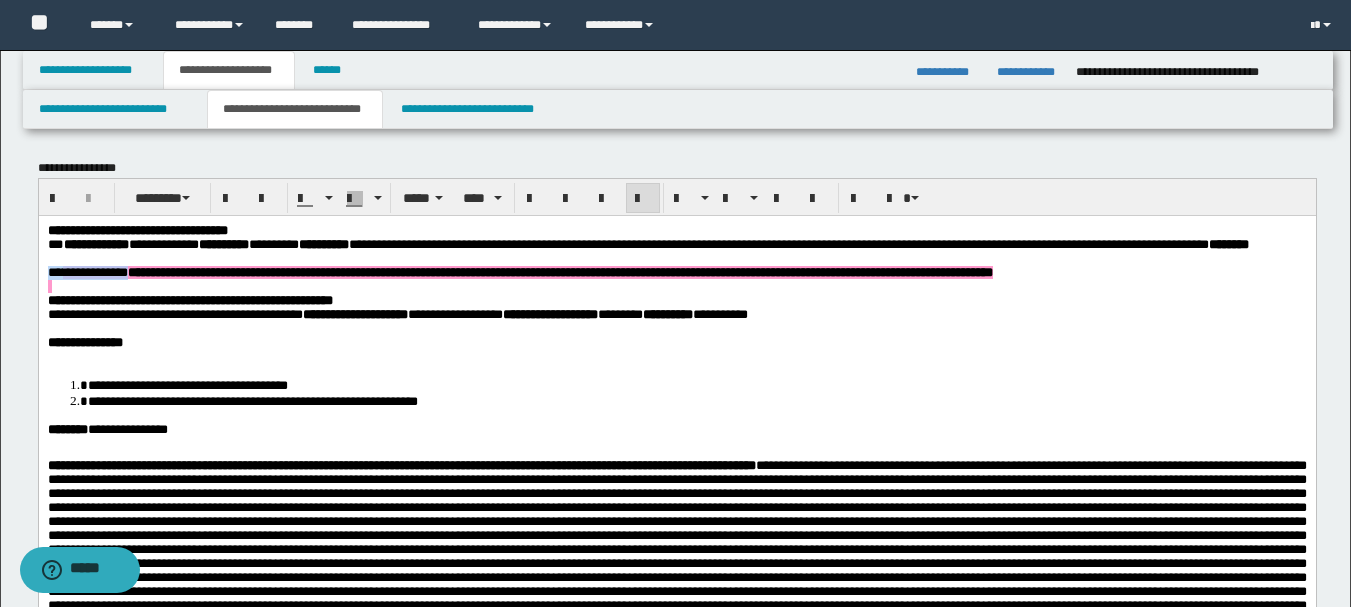 drag, startPoint x: 49, startPoint y: 291, endPoint x: 172, endPoint y: 294, distance: 123.03658 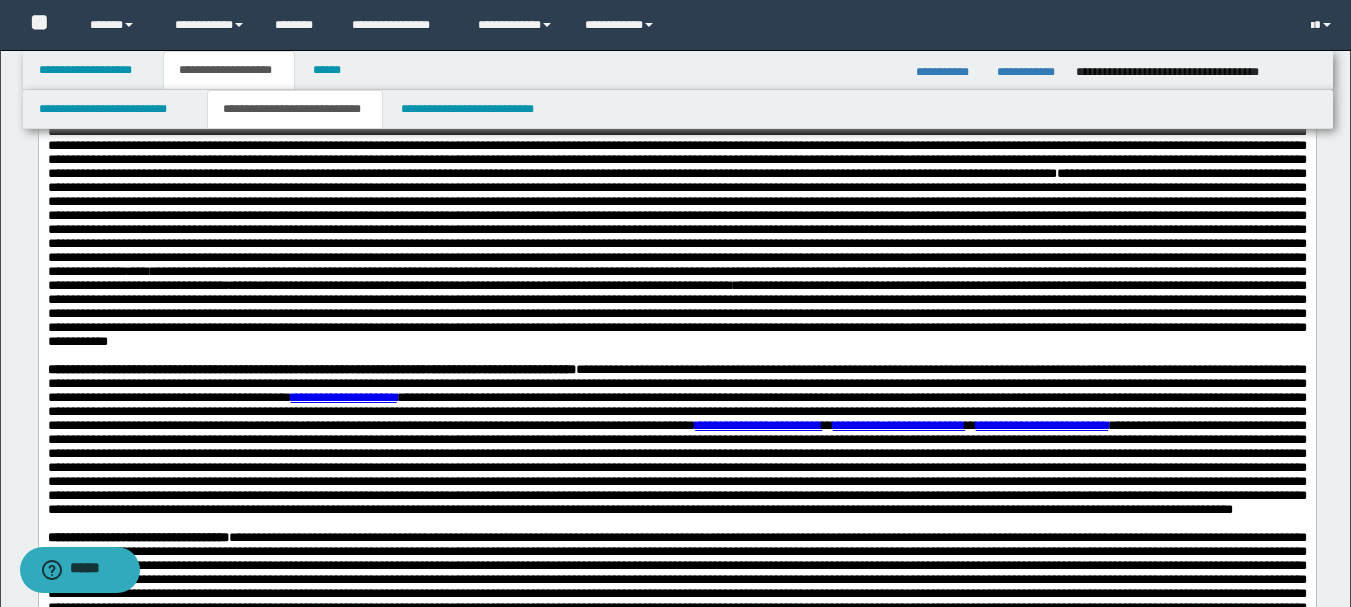 scroll, scrollTop: 1000, scrollLeft: 0, axis: vertical 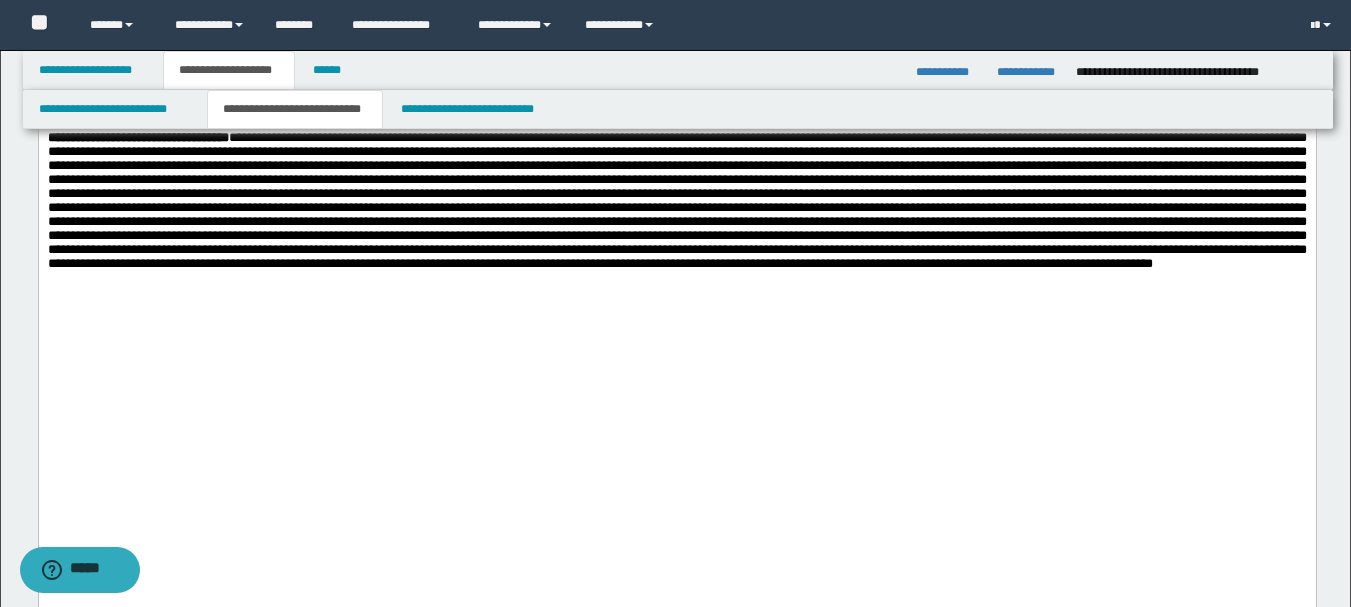 drag, startPoint x: 246, startPoint y: 193, endPoint x: 531, endPoint y: 194, distance: 285.00174 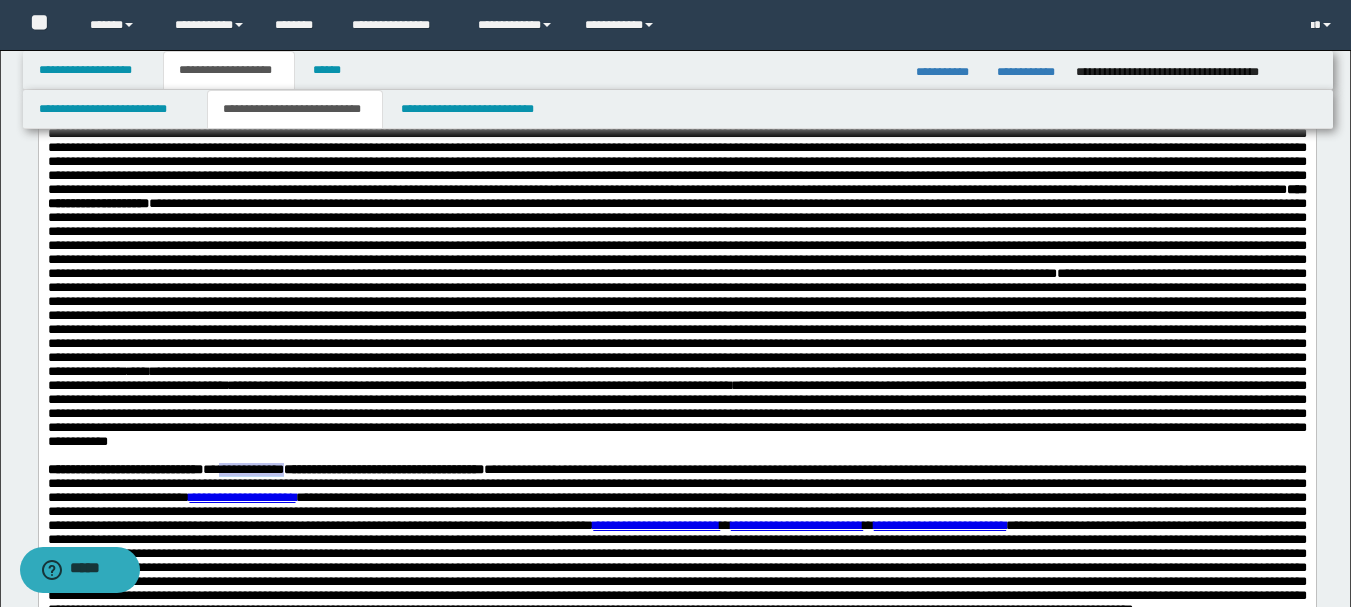 scroll, scrollTop: 0, scrollLeft: 0, axis: both 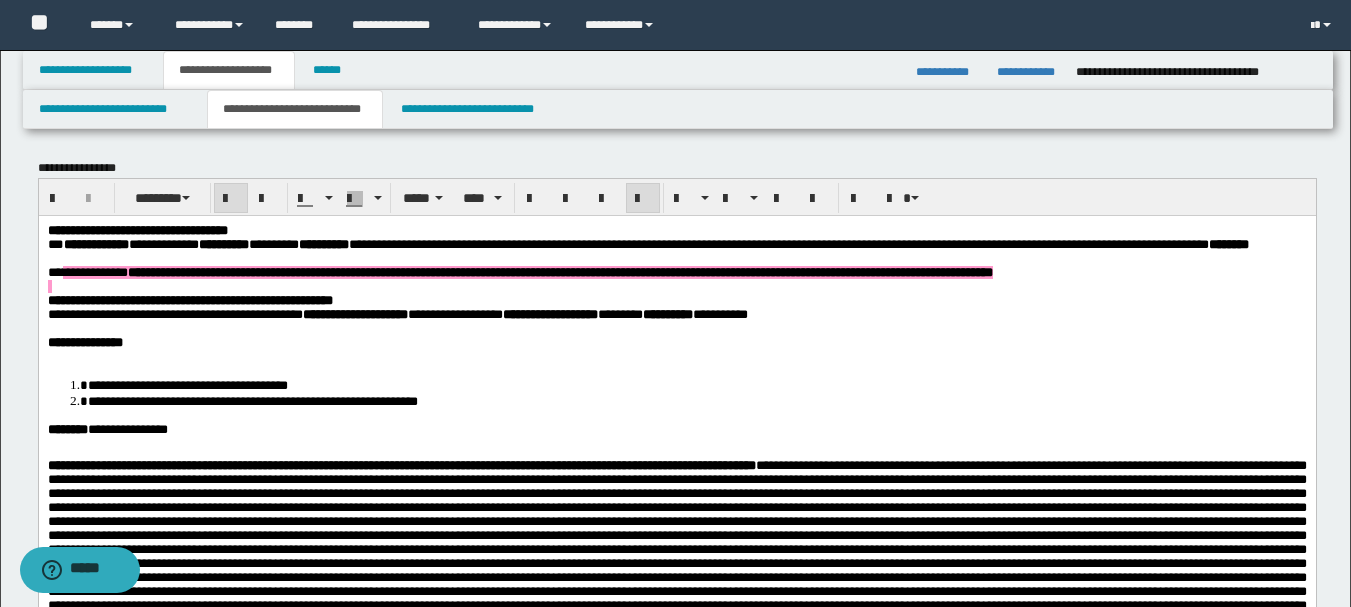 click at bounding box center [231, 199] 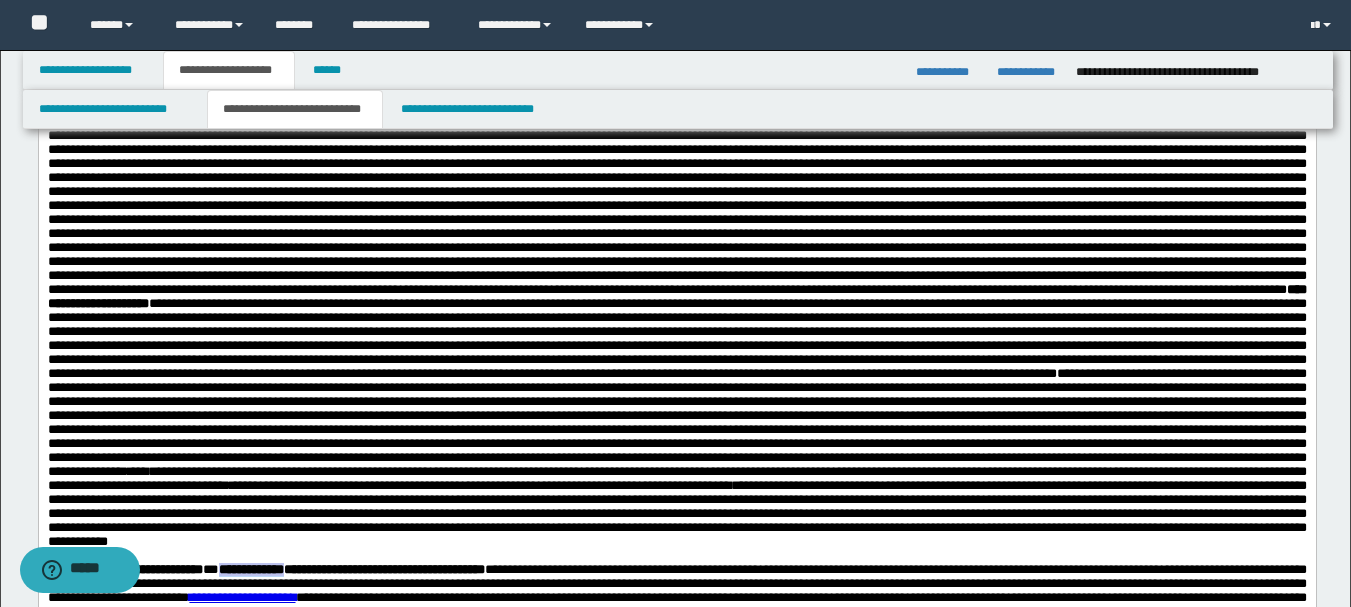 scroll, scrollTop: 900, scrollLeft: 0, axis: vertical 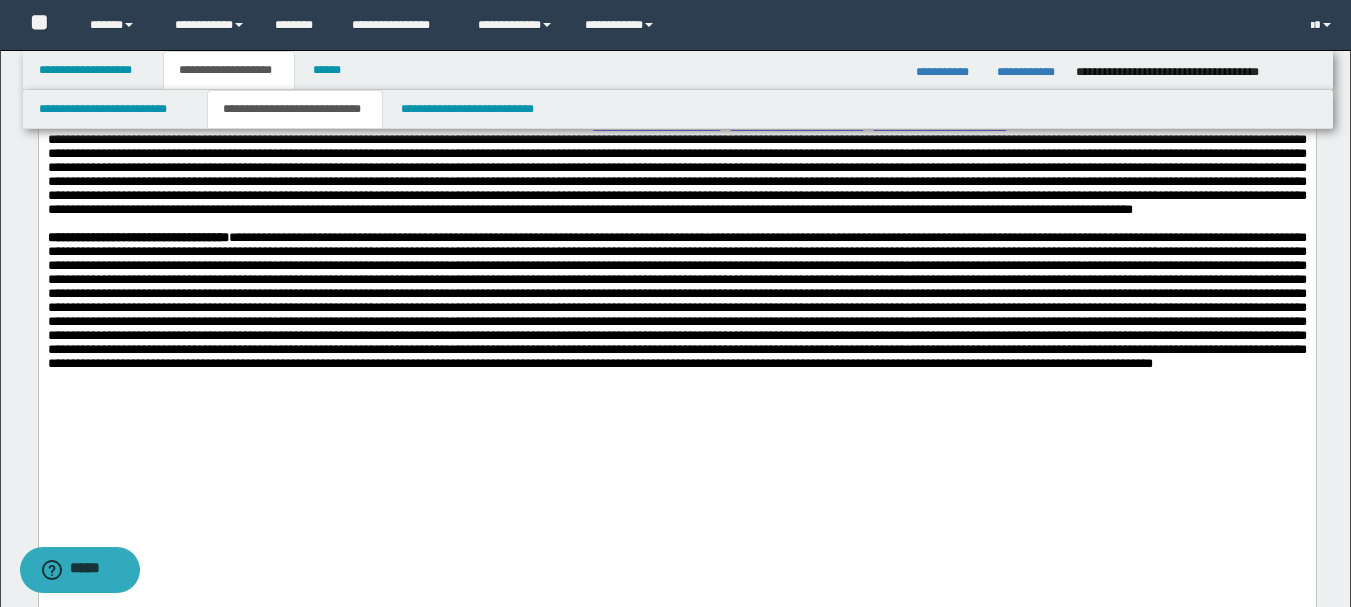 click on "**********" at bounding box center [676, 139] 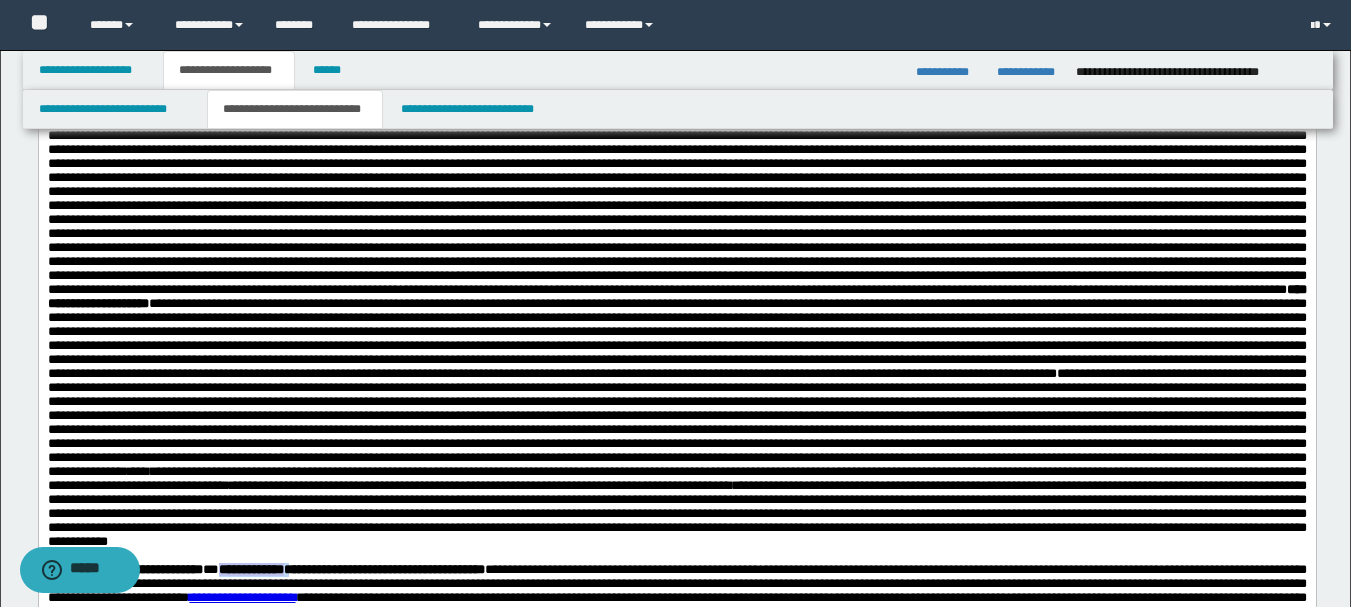 scroll, scrollTop: 0, scrollLeft: 0, axis: both 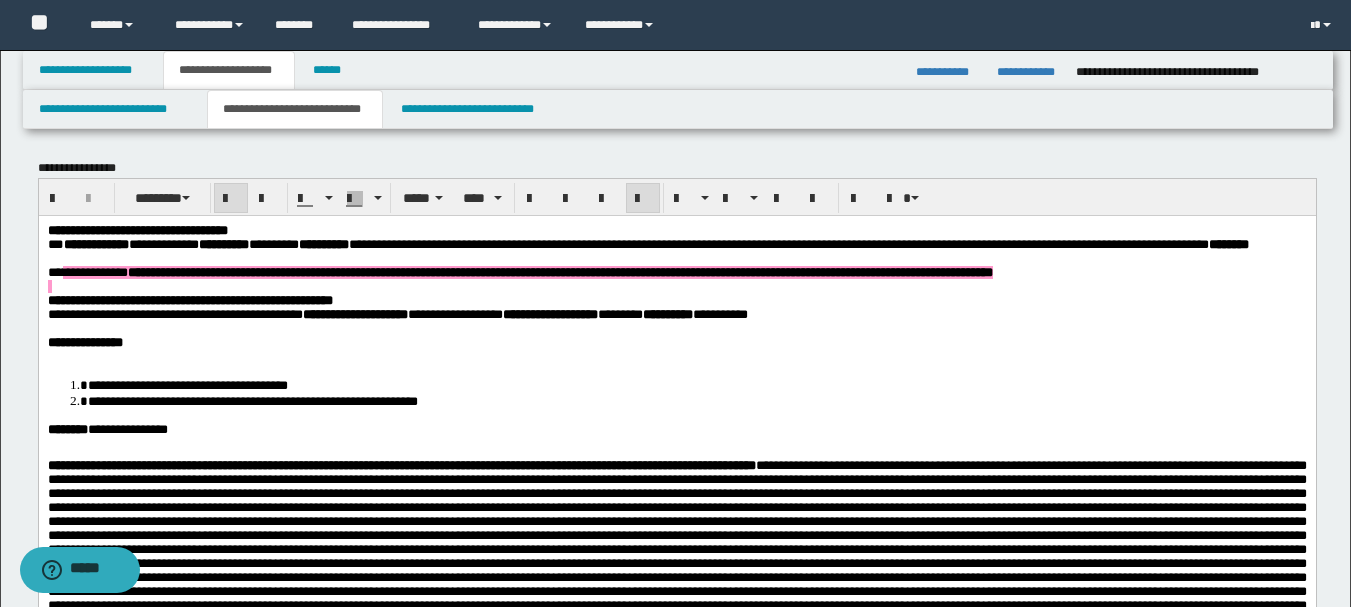 click on "**********" at bounding box center (676, 300) 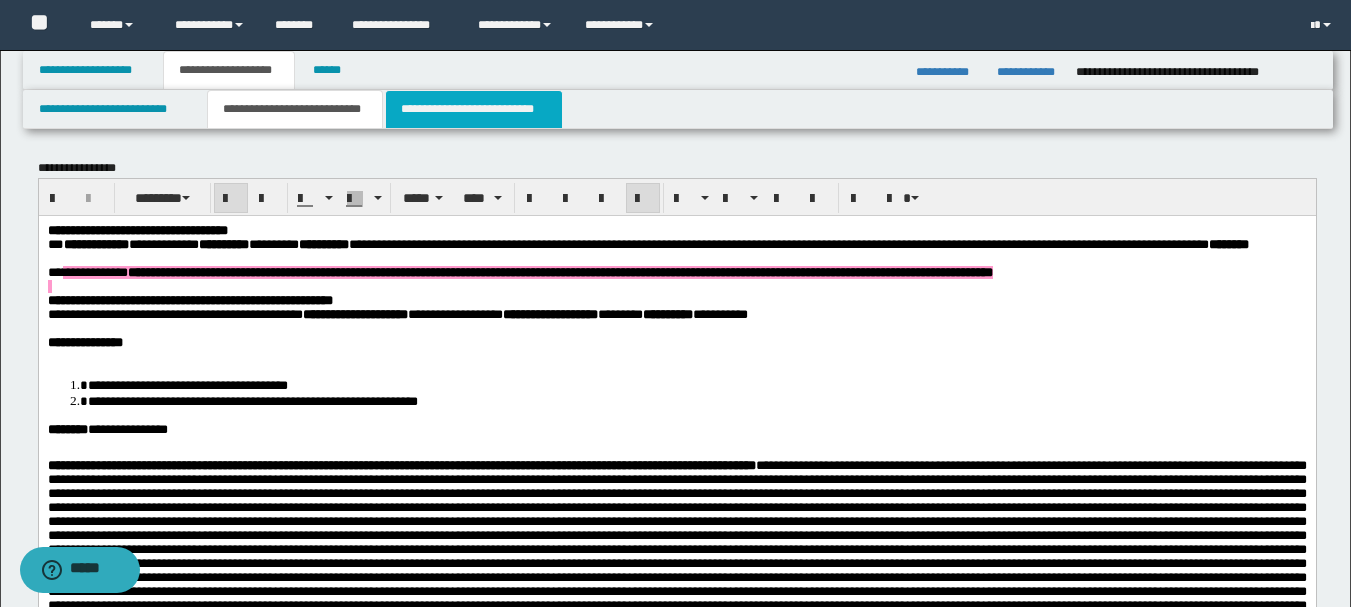 click on "**********" at bounding box center (474, 109) 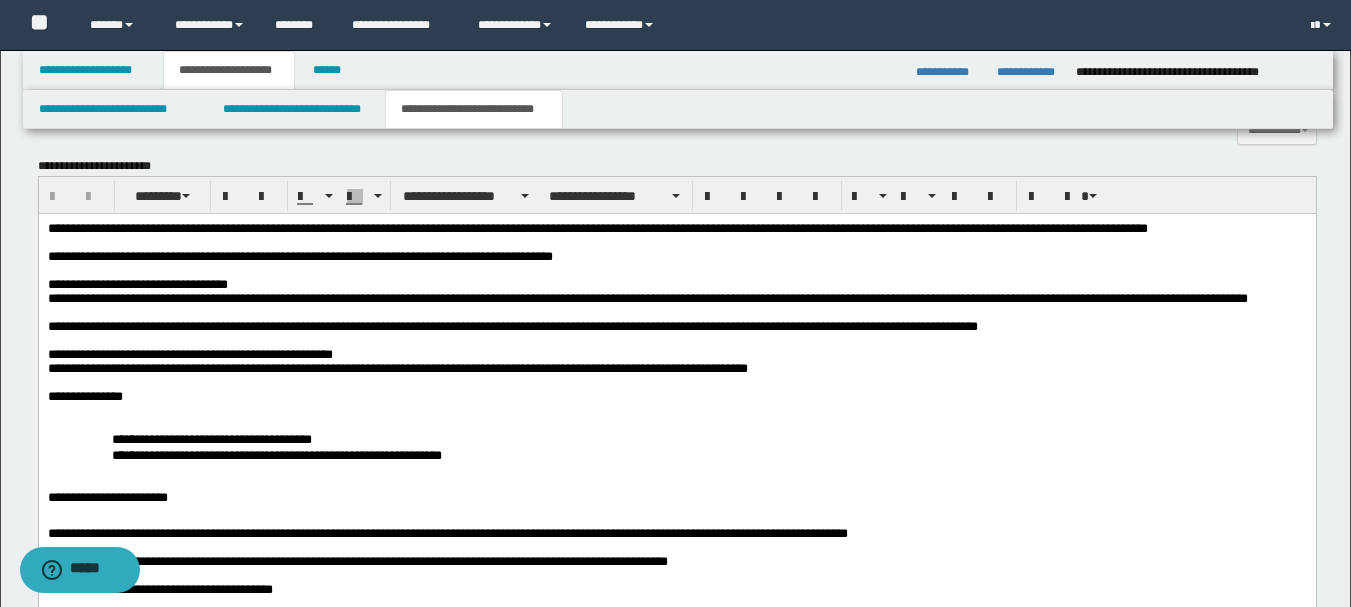 scroll, scrollTop: 1000, scrollLeft: 0, axis: vertical 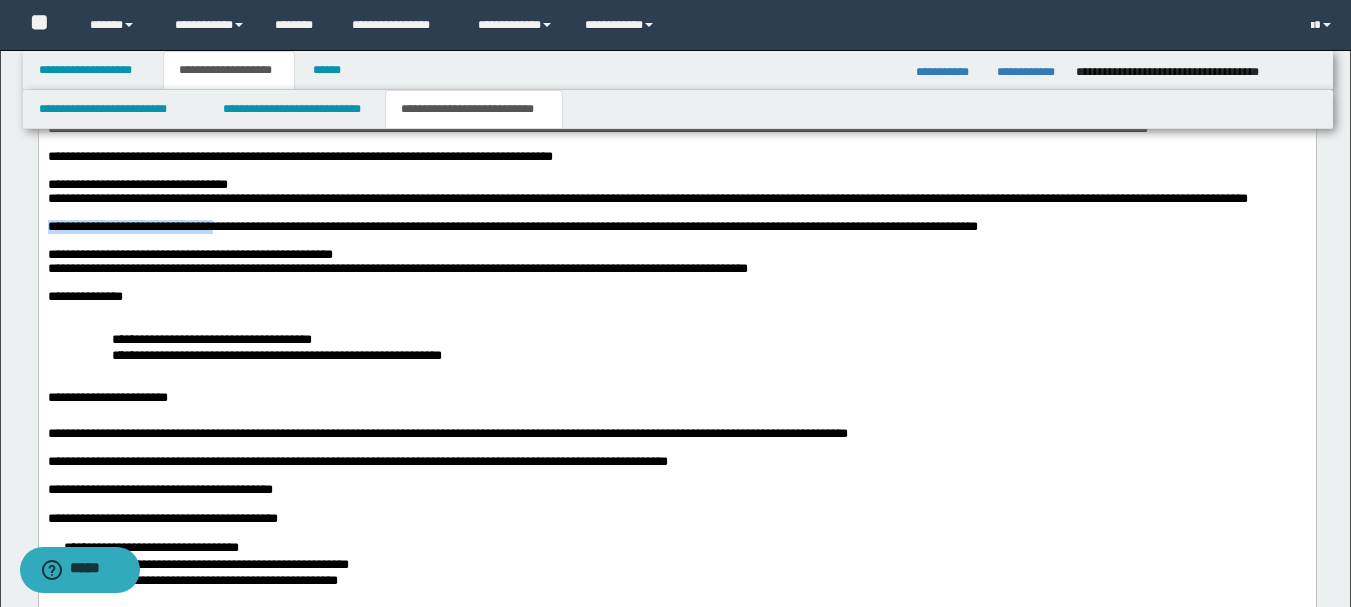 drag, startPoint x: 76, startPoint y: 387, endPoint x: 322, endPoint y: 268, distance: 273.27094 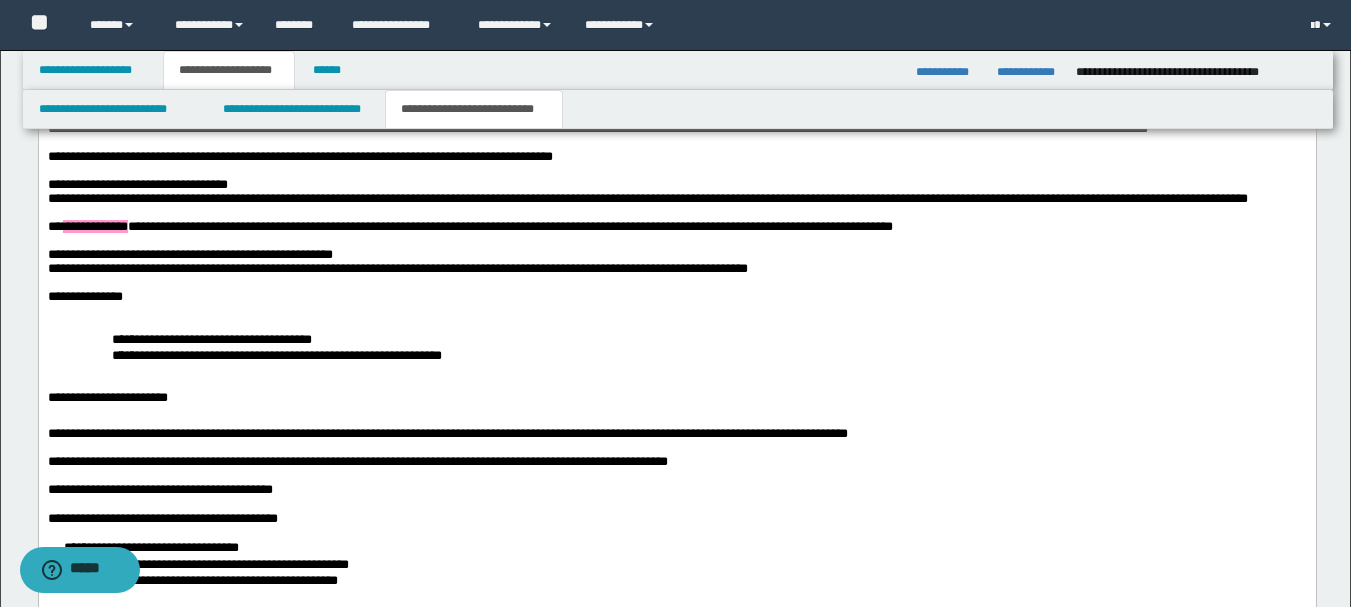 click on "**********" at bounding box center (189, 254) 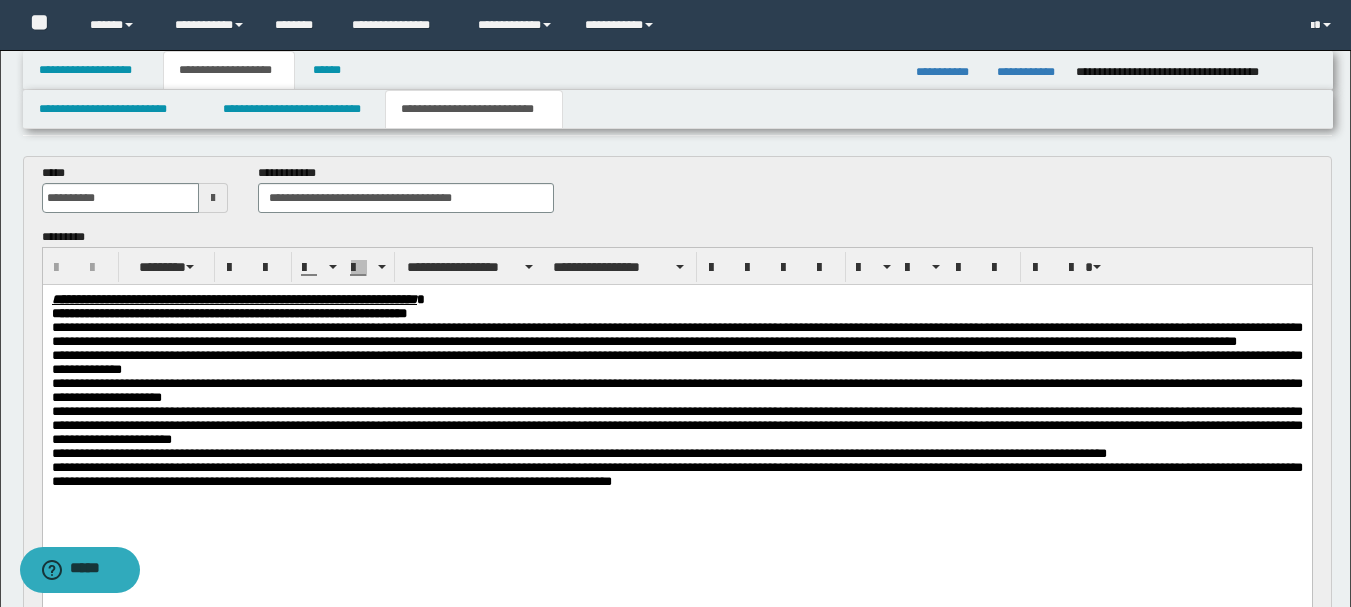 scroll, scrollTop: 0, scrollLeft: 0, axis: both 